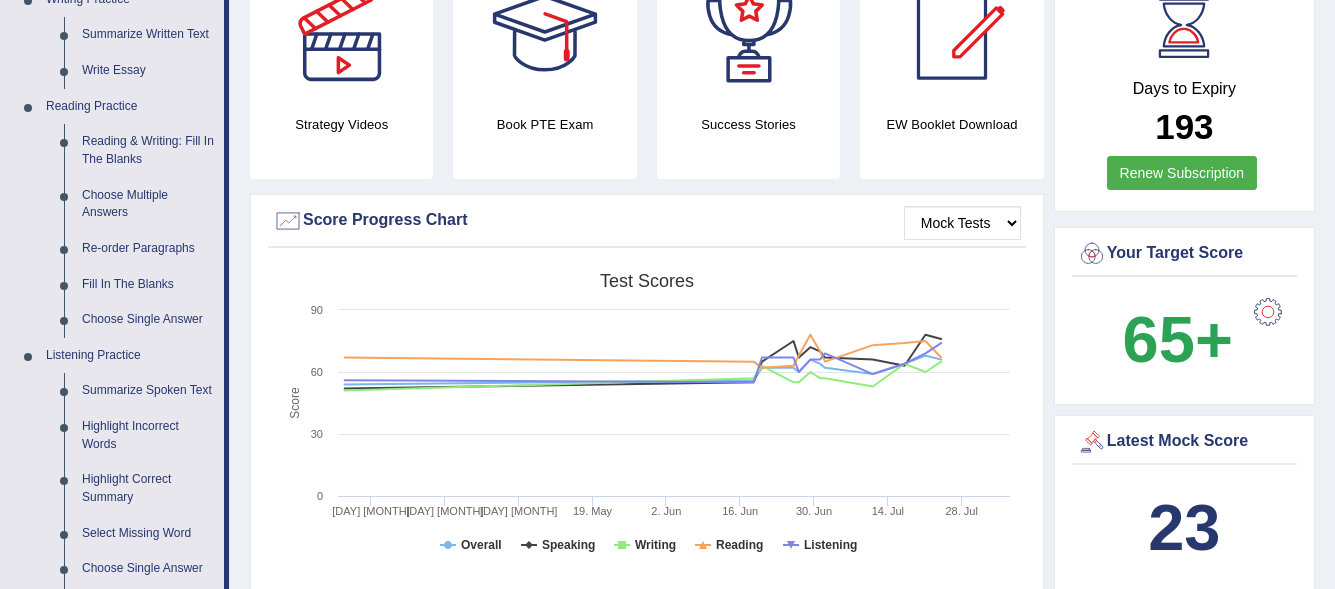 scroll, scrollTop: 533, scrollLeft: 0, axis: vertical 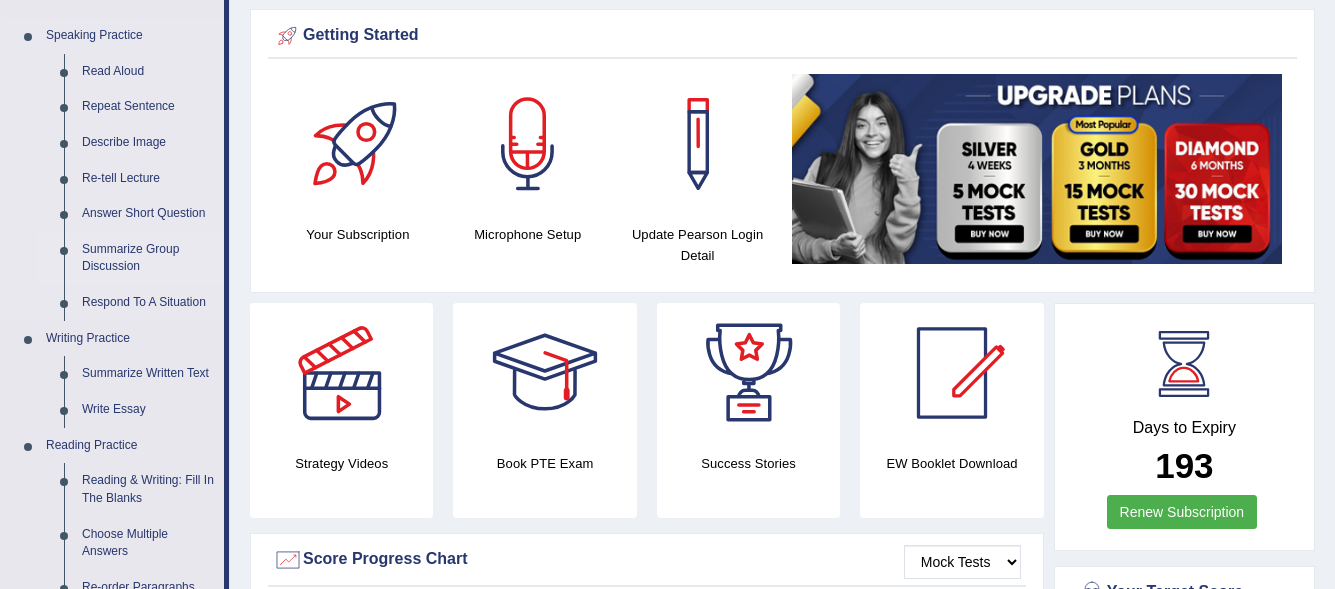 click on "Summarize Group Discussion" at bounding box center [148, 258] 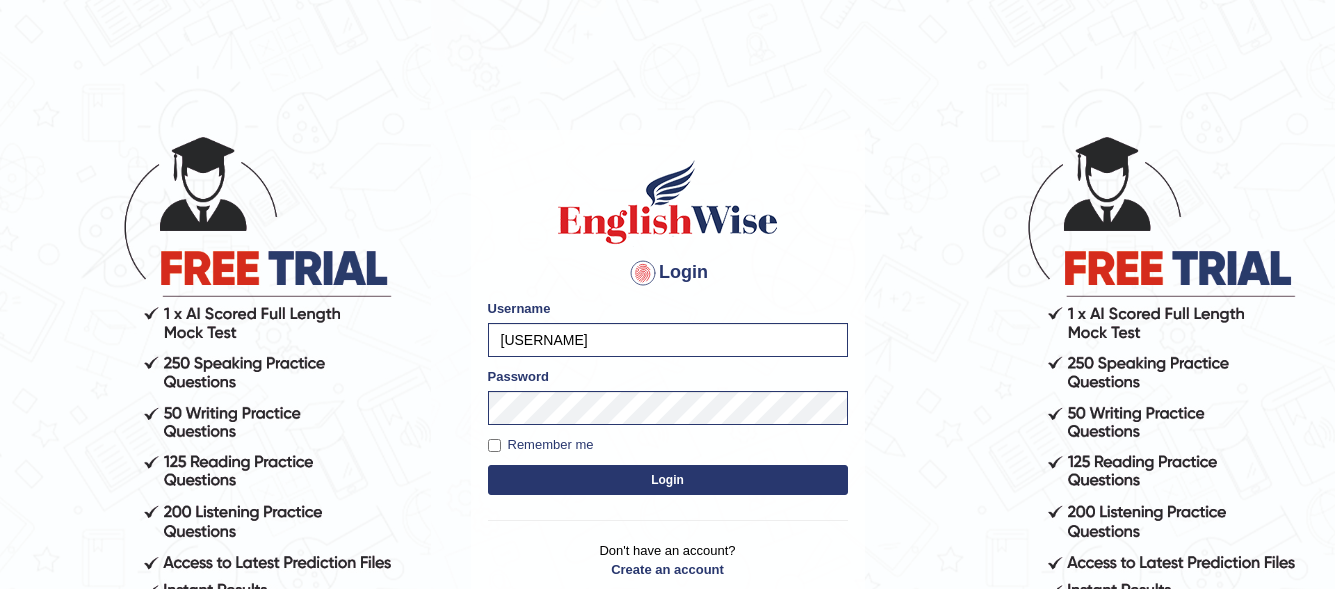 scroll, scrollTop: 0, scrollLeft: 0, axis: both 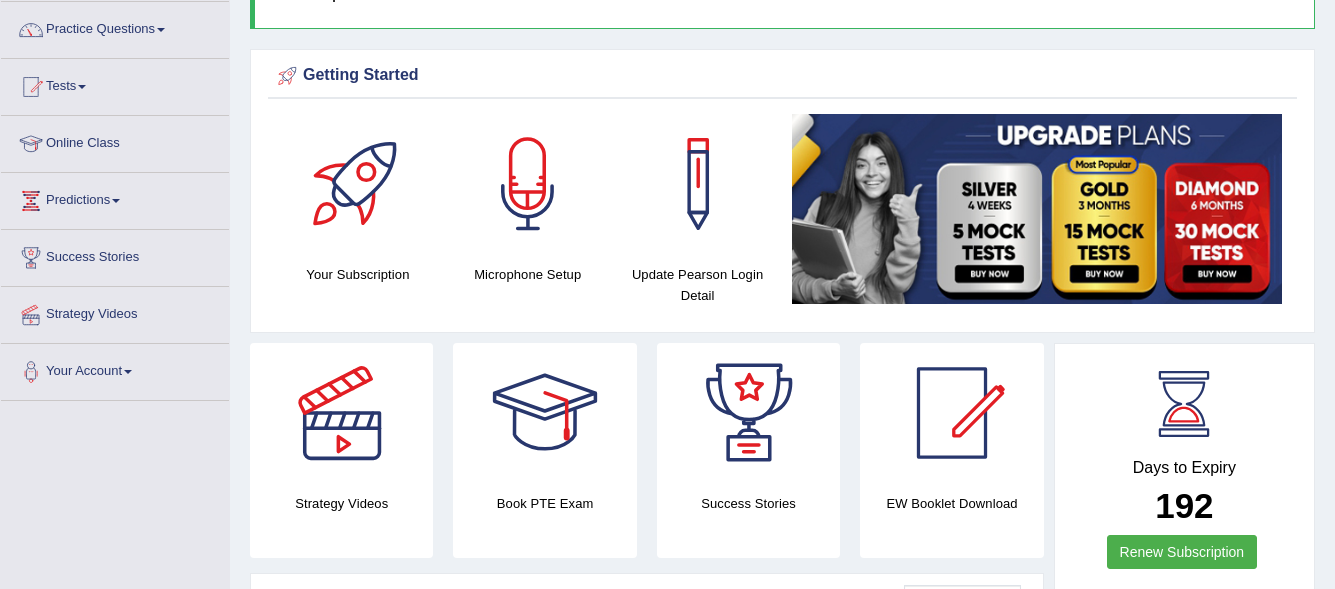 drag, startPoint x: 1346, startPoint y: 77, endPoint x: 1346, endPoint y: 118, distance: 41 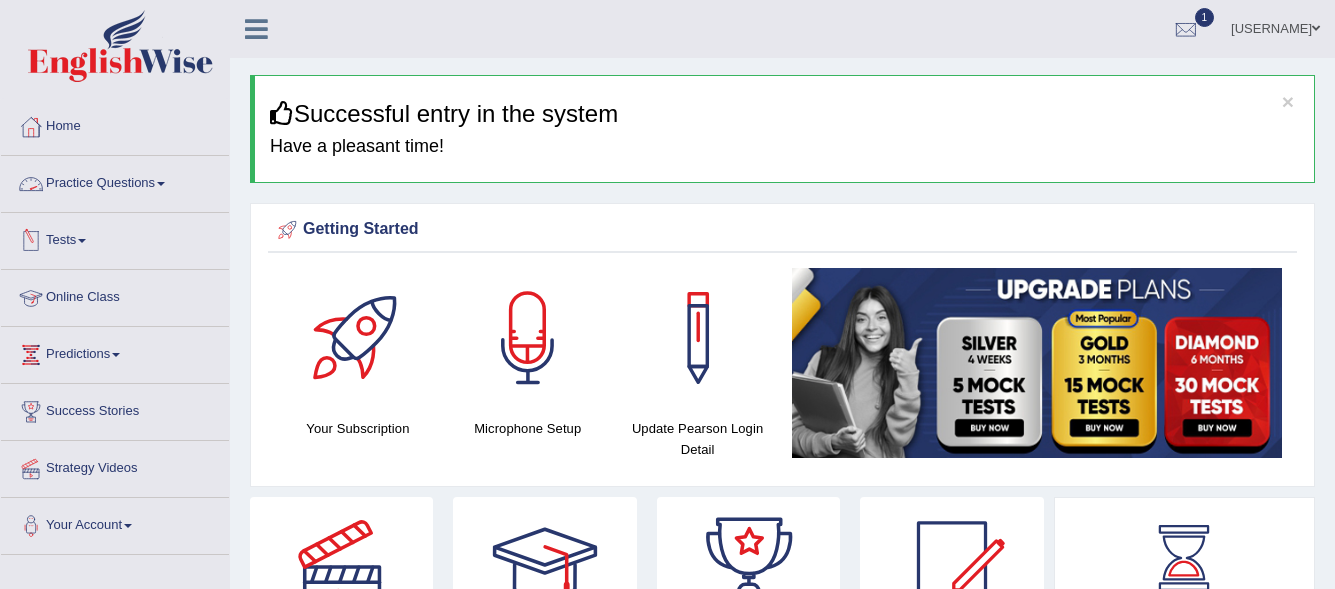click on "Practice Questions" at bounding box center [115, 181] 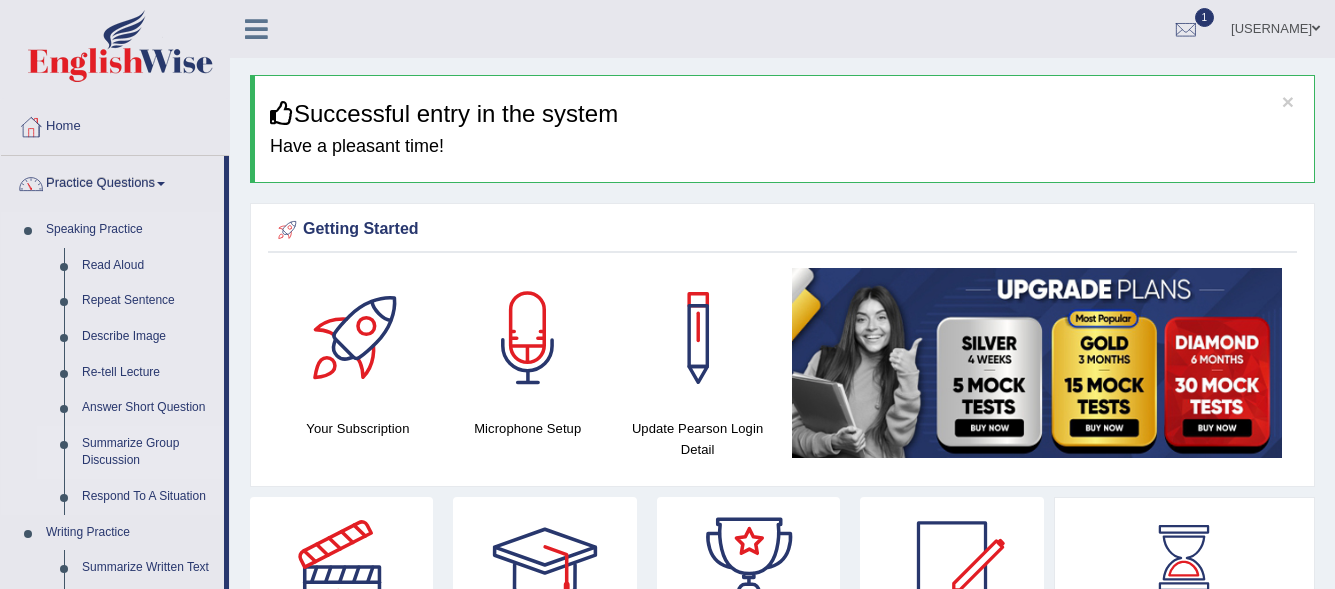 click on "Summarize Group Discussion" at bounding box center (148, 452) 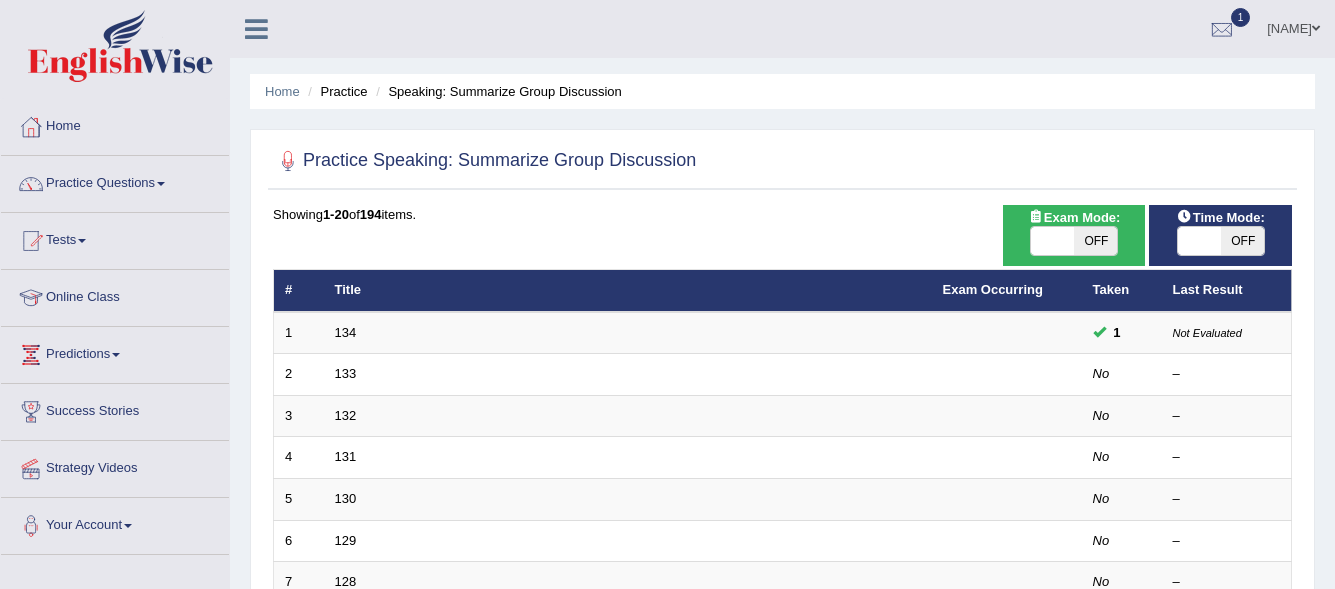 scroll, scrollTop: 0, scrollLeft: 0, axis: both 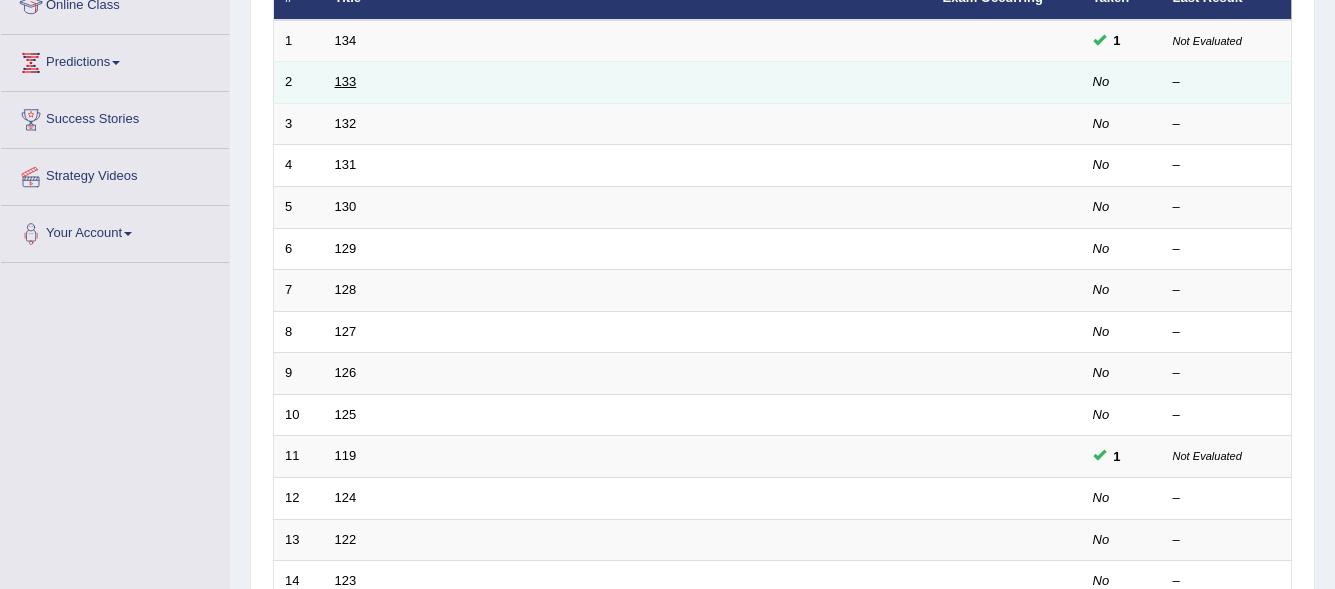 click on "133" at bounding box center (346, 81) 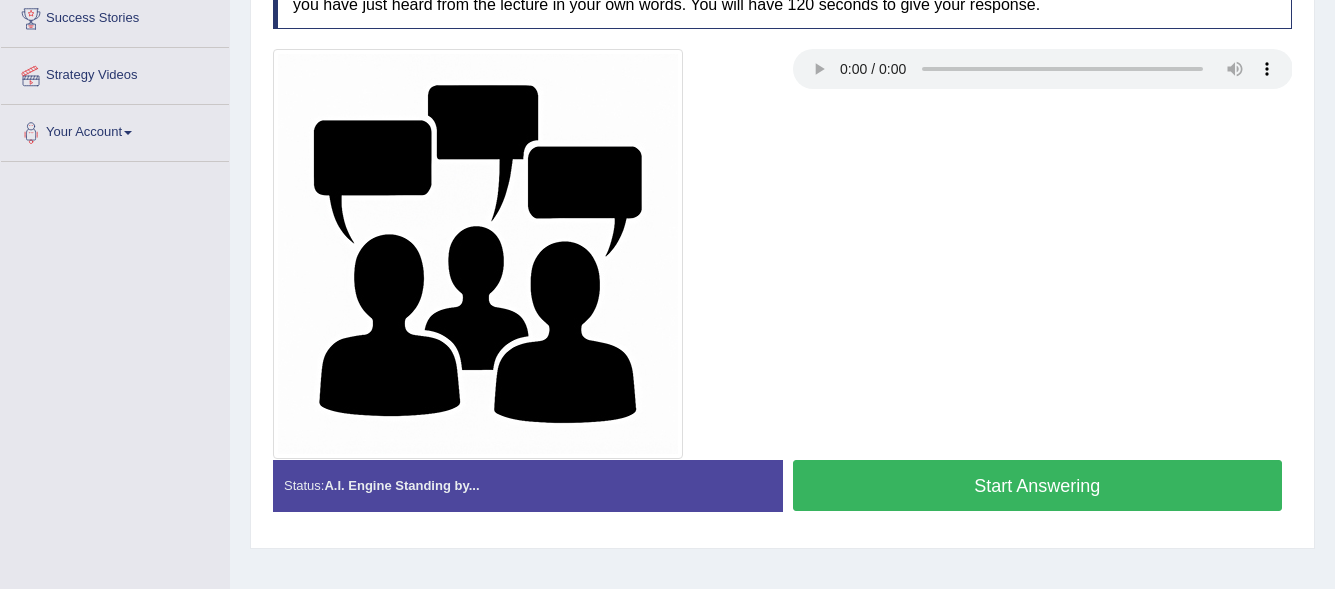 scroll, scrollTop: 393, scrollLeft: 0, axis: vertical 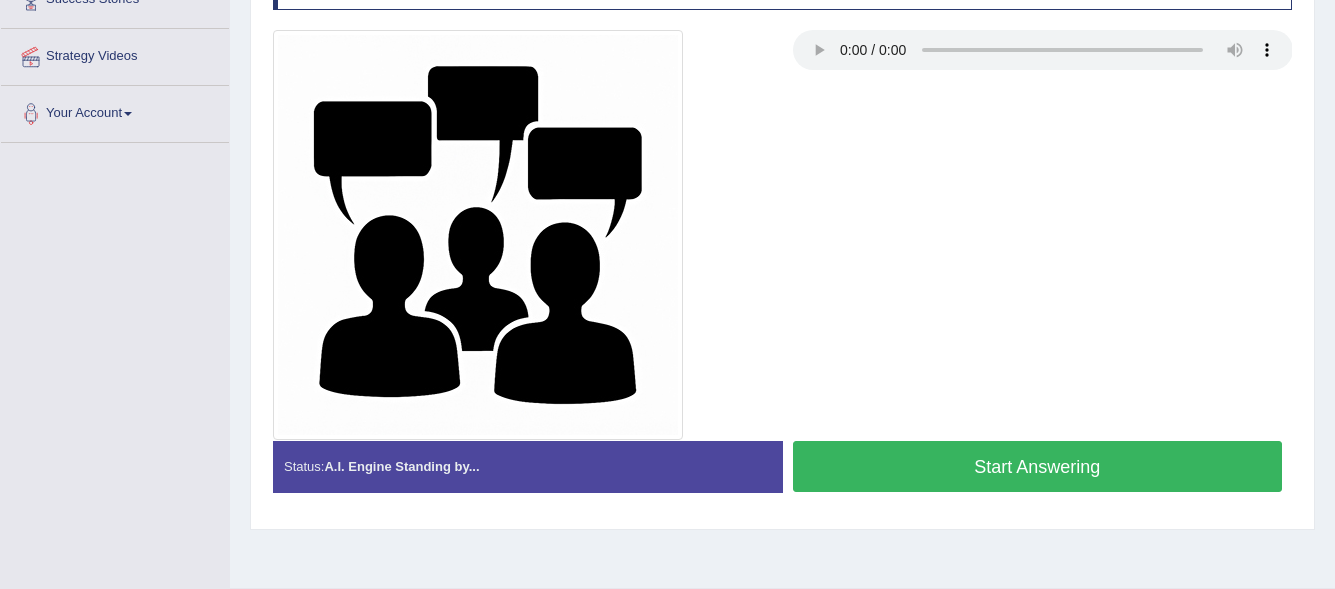 click on "Start Answering" at bounding box center (1038, 466) 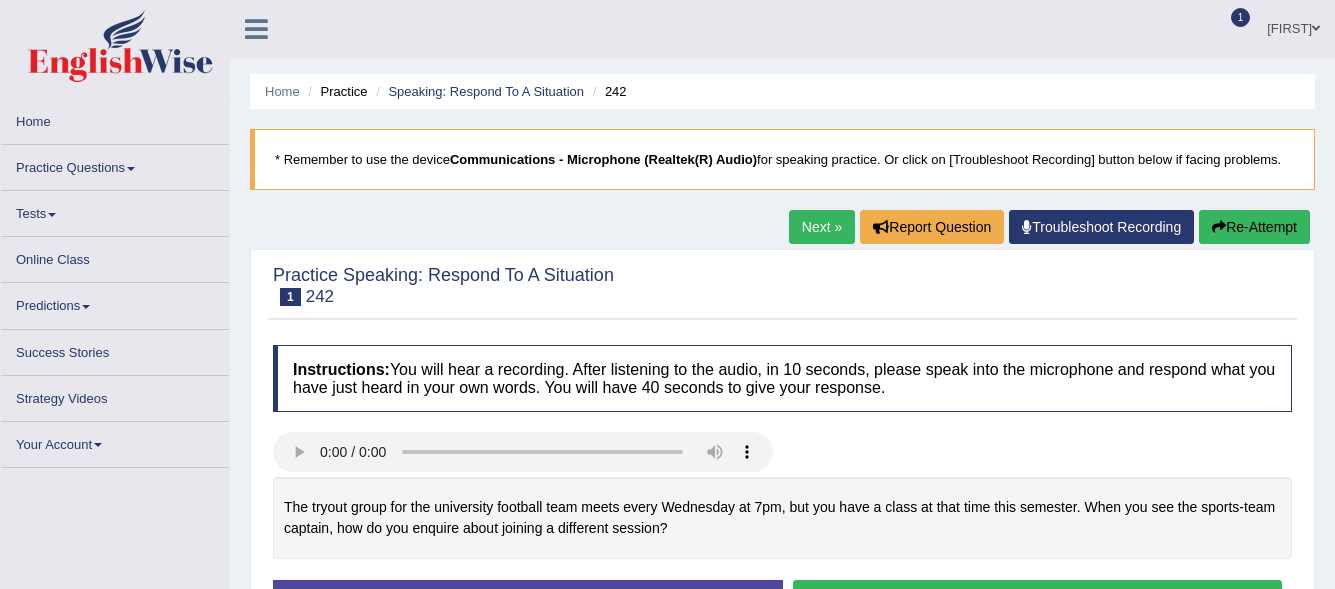 scroll, scrollTop: 0, scrollLeft: 0, axis: both 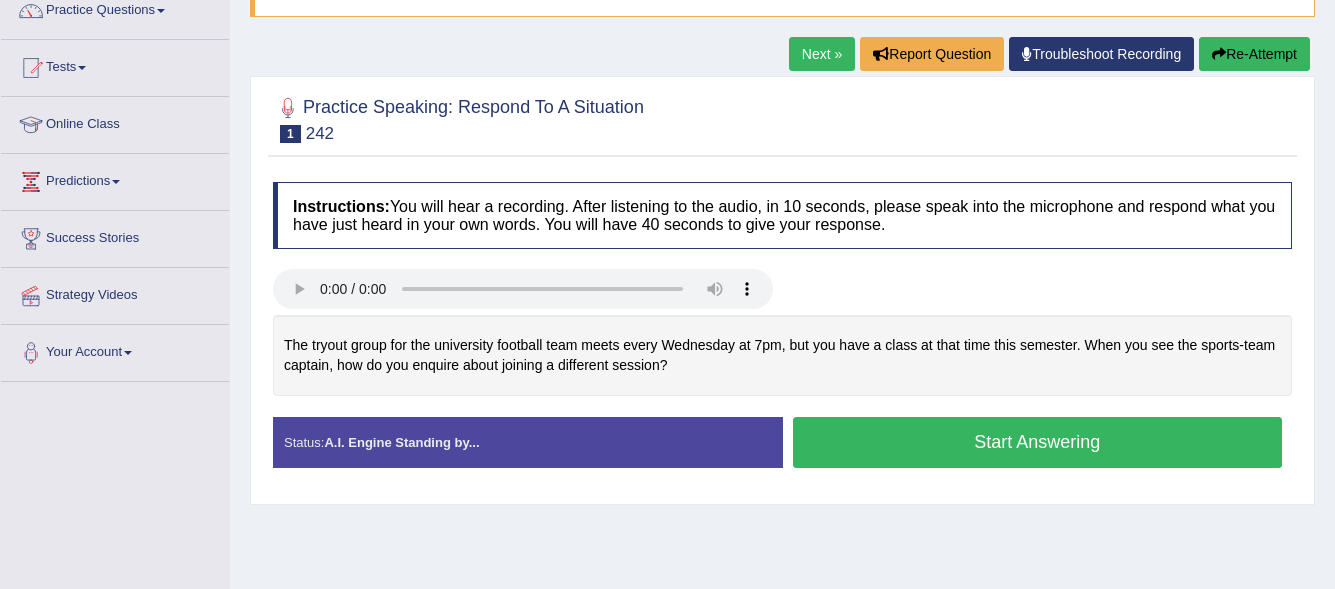 click on "Start Answering" at bounding box center (1038, 442) 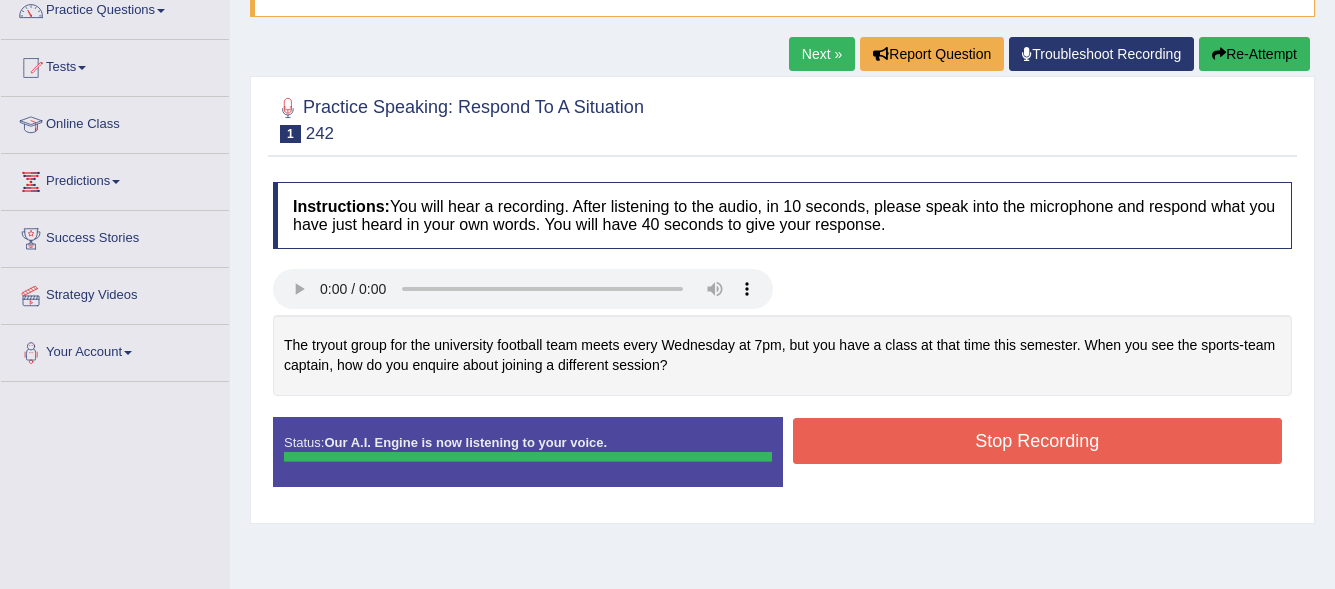 click on "." at bounding box center [0, 0] 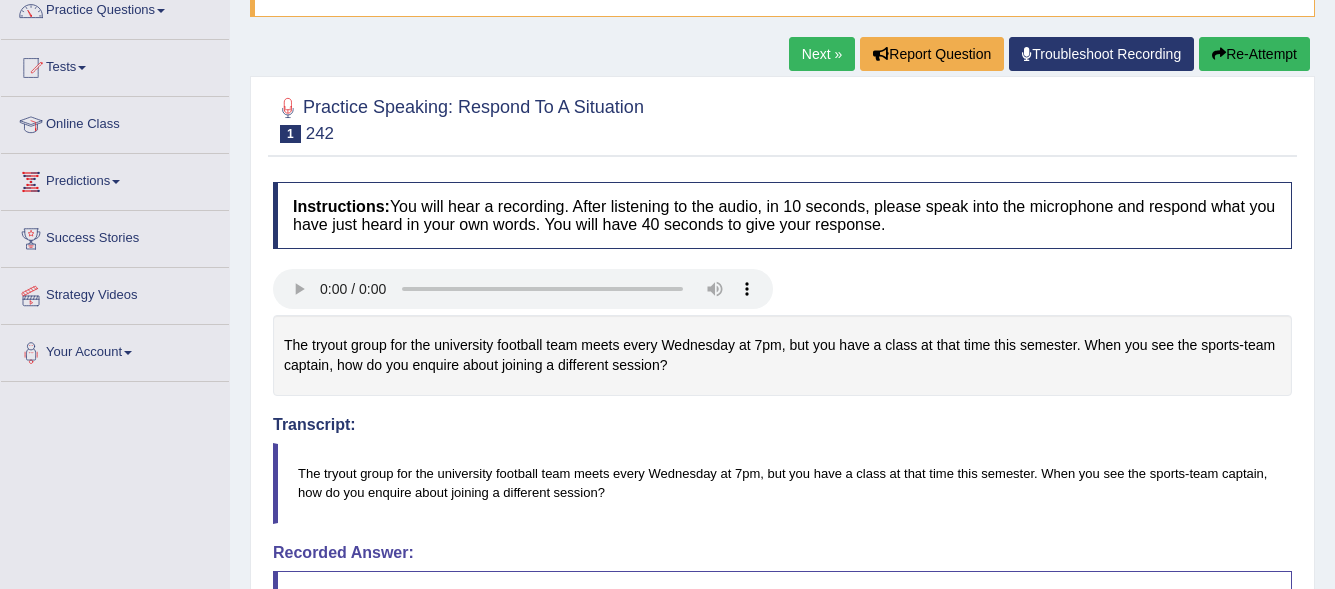 drag, startPoint x: 1346, startPoint y: 155, endPoint x: 1342, endPoint y: 350, distance: 195.04102 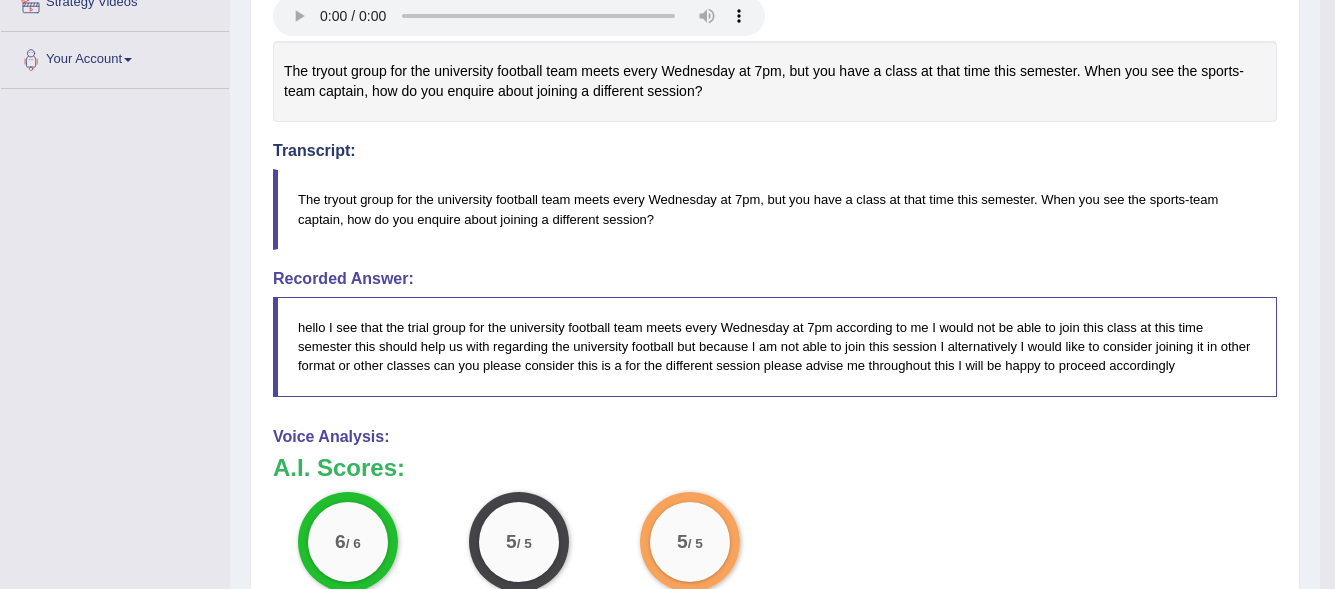 scroll, scrollTop: 511, scrollLeft: 0, axis: vertical 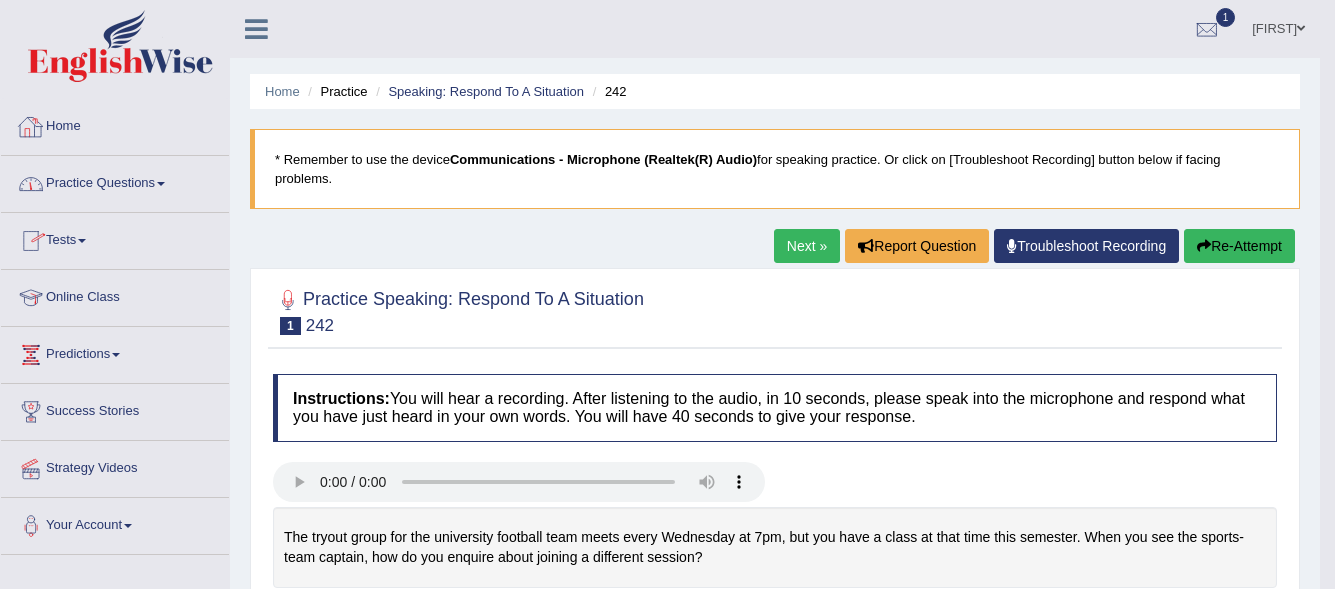 click on "Home" at bounding box center [115, 124] 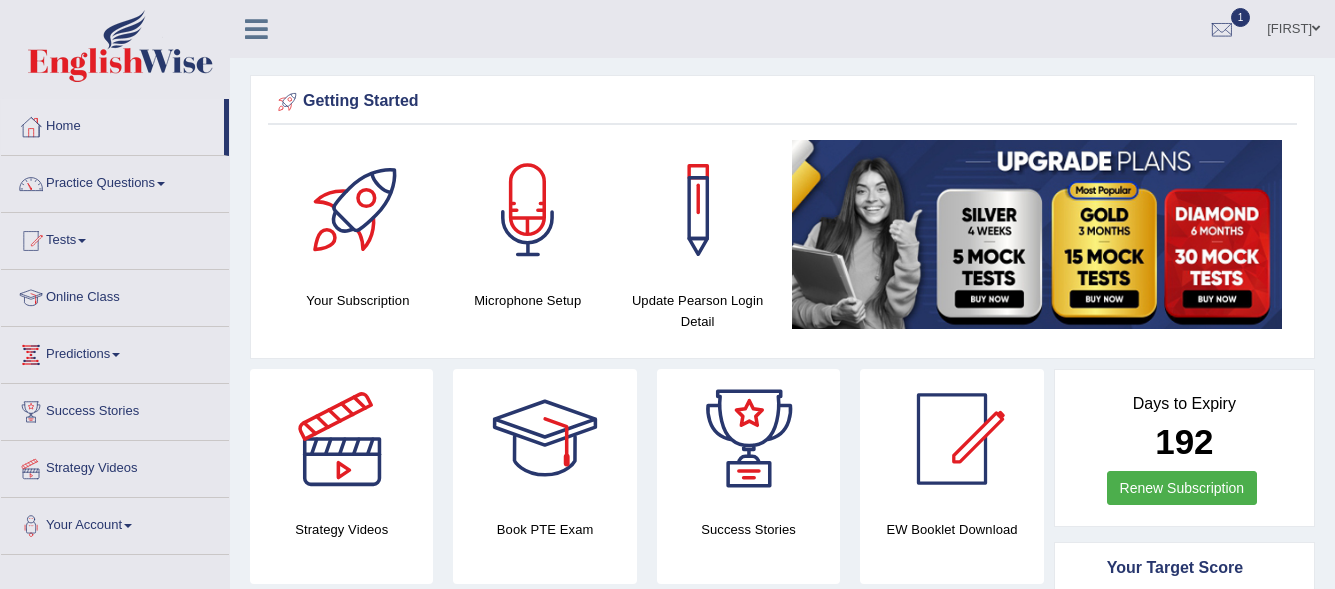 scroll, scrollTop: 194, scrollLeft: 0, axis: vertical 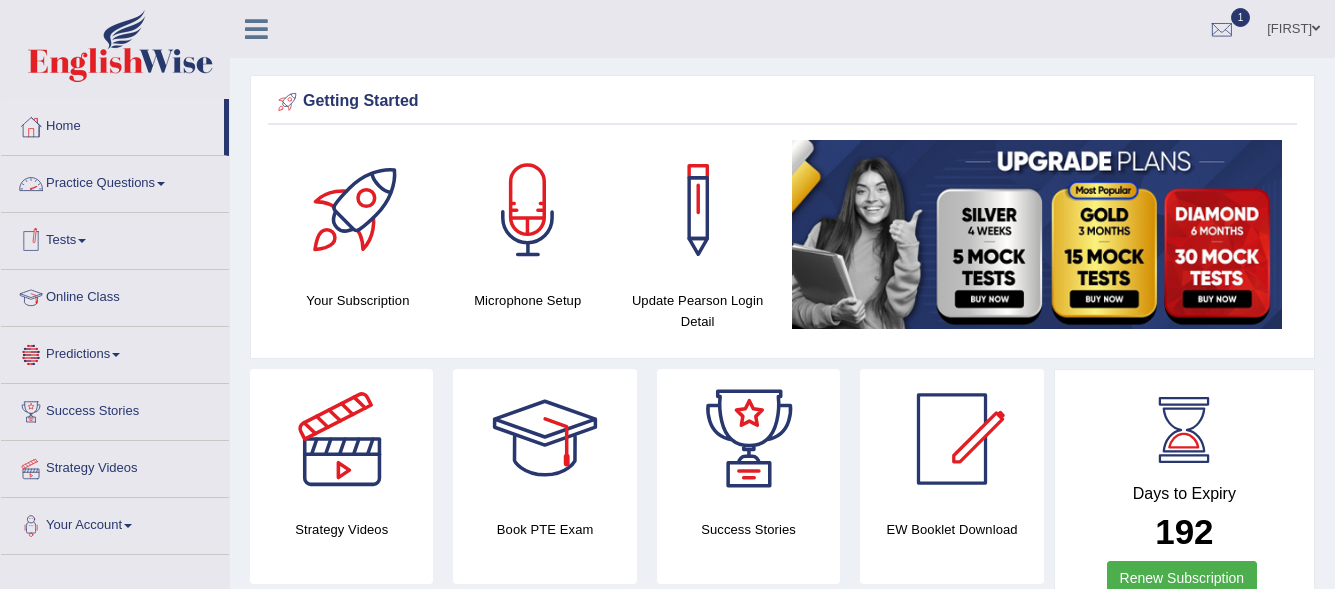click on "Practice Questions" at bounding box center [115, 181] 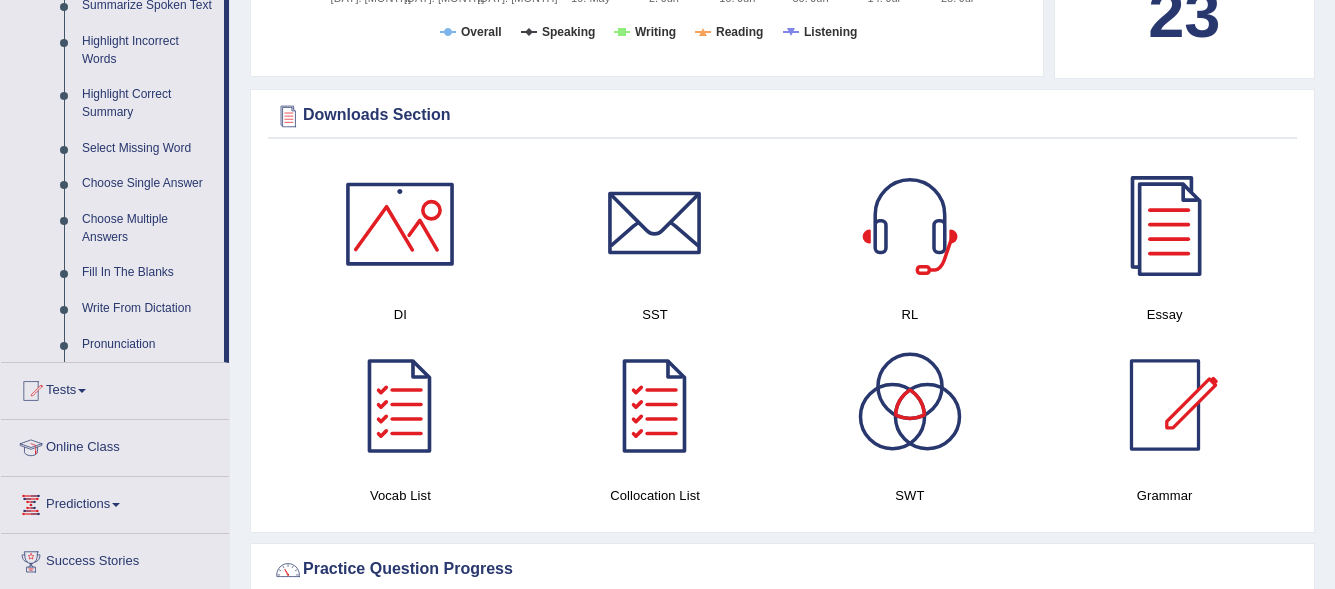 scroll, scrollTop: 882, scrollLeft: 0, axis: vertical 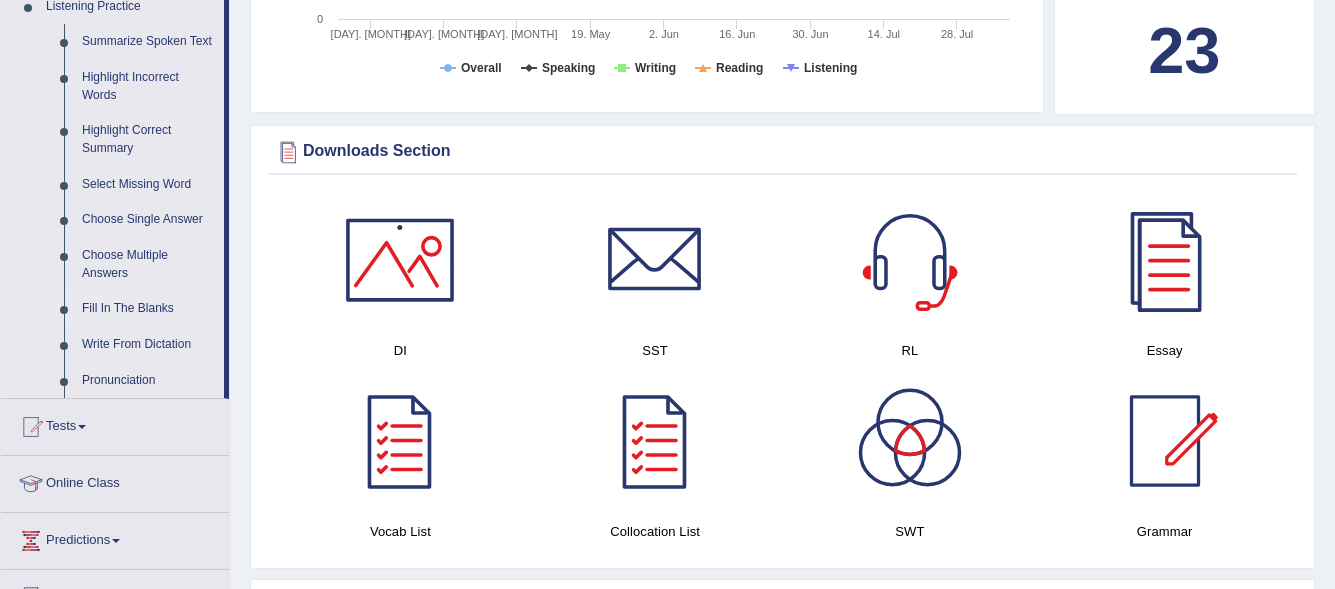 click on "Fill In The Blanks" at bounding box center [148, 309] 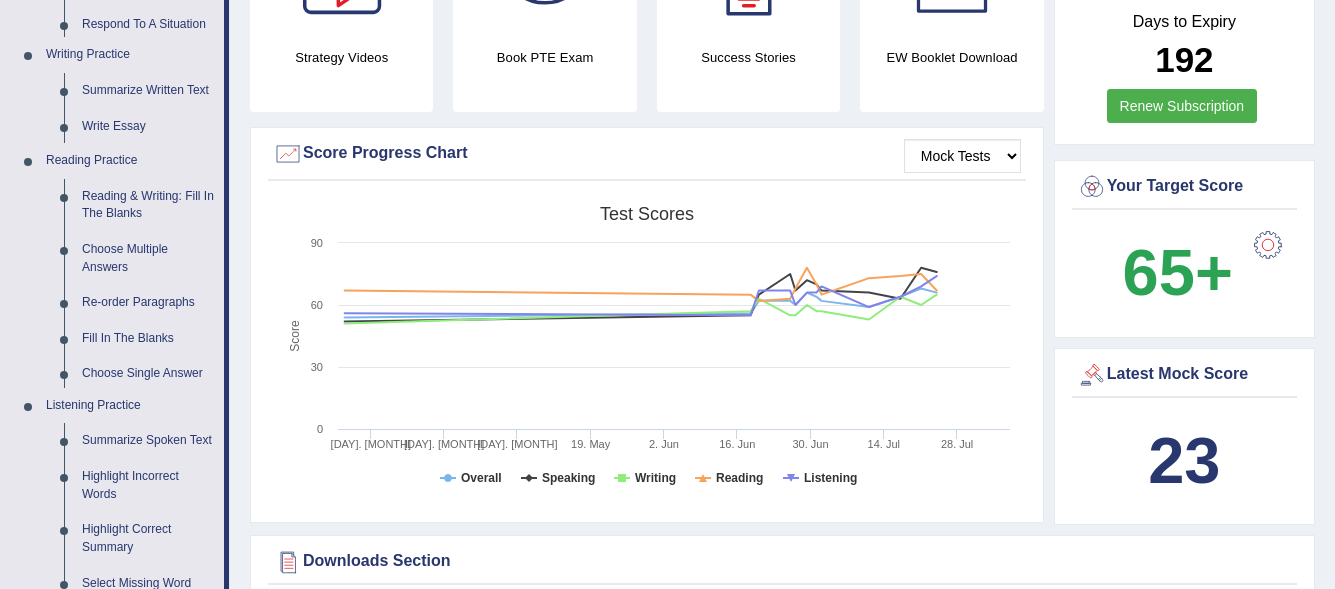 scroll, scrollTop: 1370, scrollLeft: 0, axis: vertical 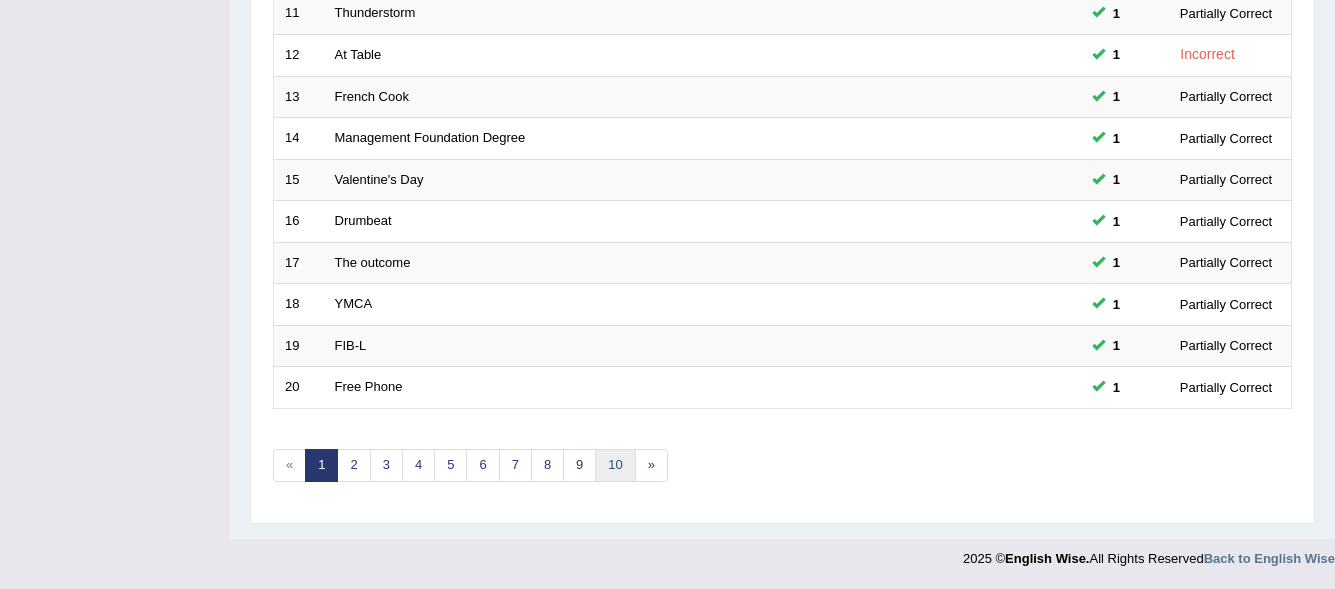 click on "10" at bounding box center (615, 465) 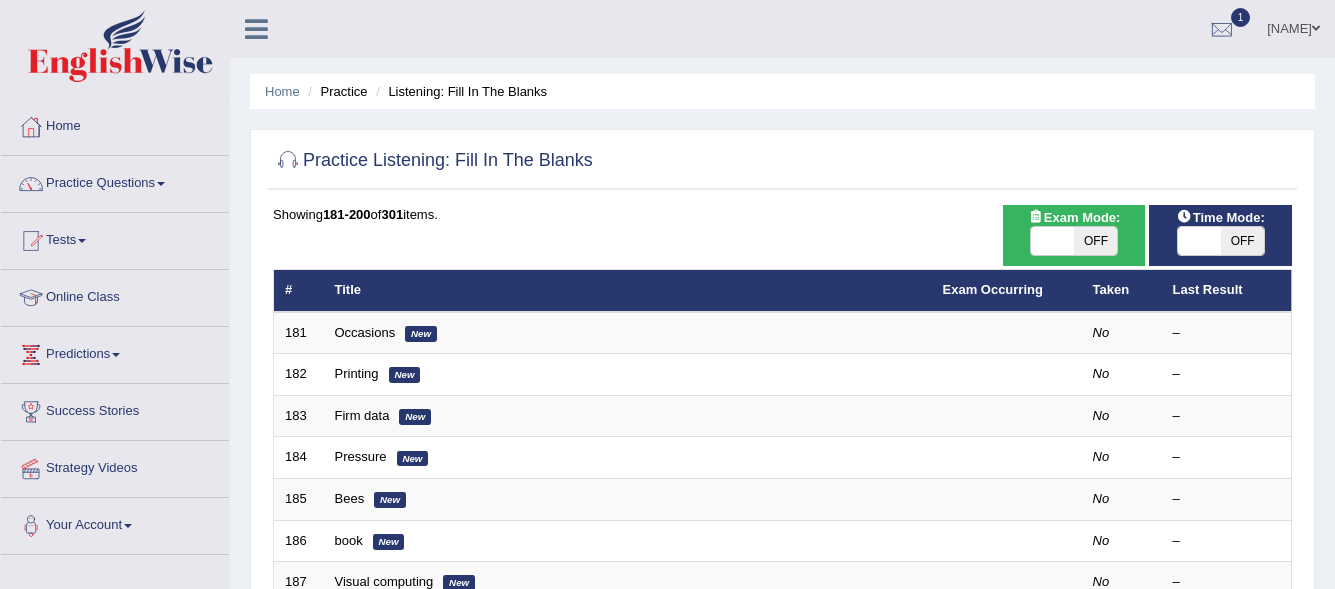 scroll, scrollTop: 196, scrollLeft: 0, axis: vertical 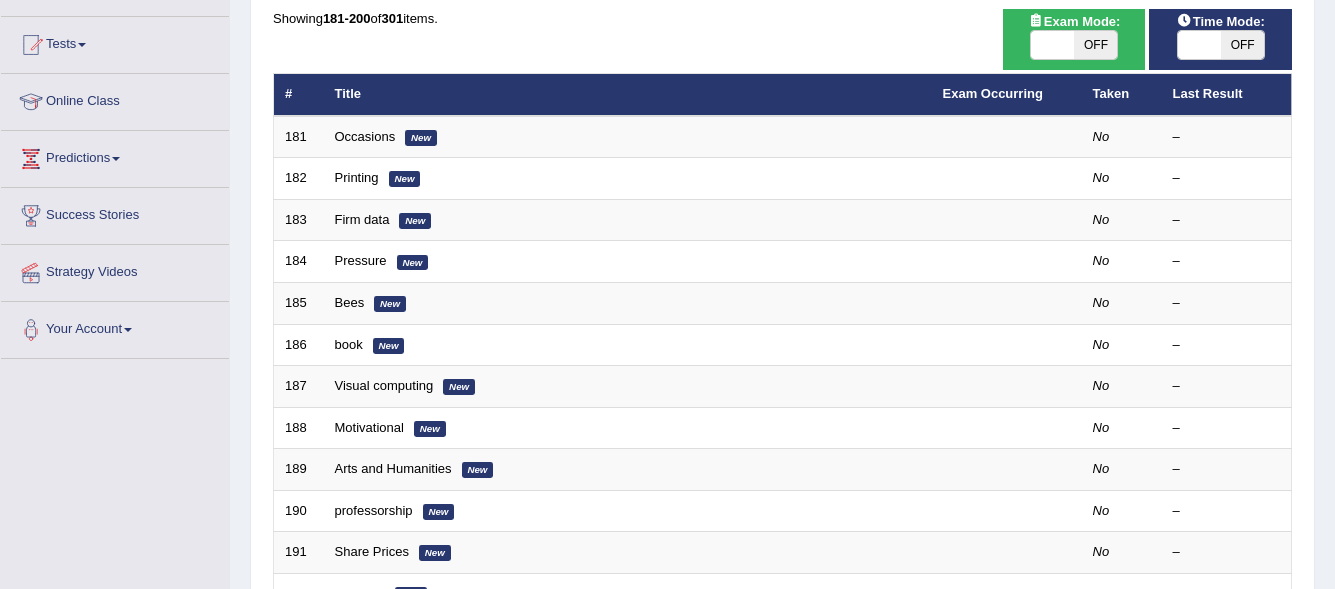 click on "Toggle navigation
Home
Practice Questions   Speaking Practice Read Aloud
Repeat Sentence
Describe Image
Re-tell Lecture
Answer Short Question
Summarize Group Discussion
Respond To A Situation
Writing Practice  Summarize Written Text
Write Essay
Reading Practice  Reading & Writing: Fill In The Blanks
Choose Multiple Answers
Re-order Paragraphs
Fill In The Blanks
Choose Single Answer
Listening Practice  Summarize Spoken Text
Highlight Incorrect Words
Highlight Correct Summary
Select Missing Word
Choose Single Answer
Choose Multiple Answers
Fill In The Blanks
Write From Dictation
Pronunciation
Tests
Take Mock Test" at bounding box center [667, 98] 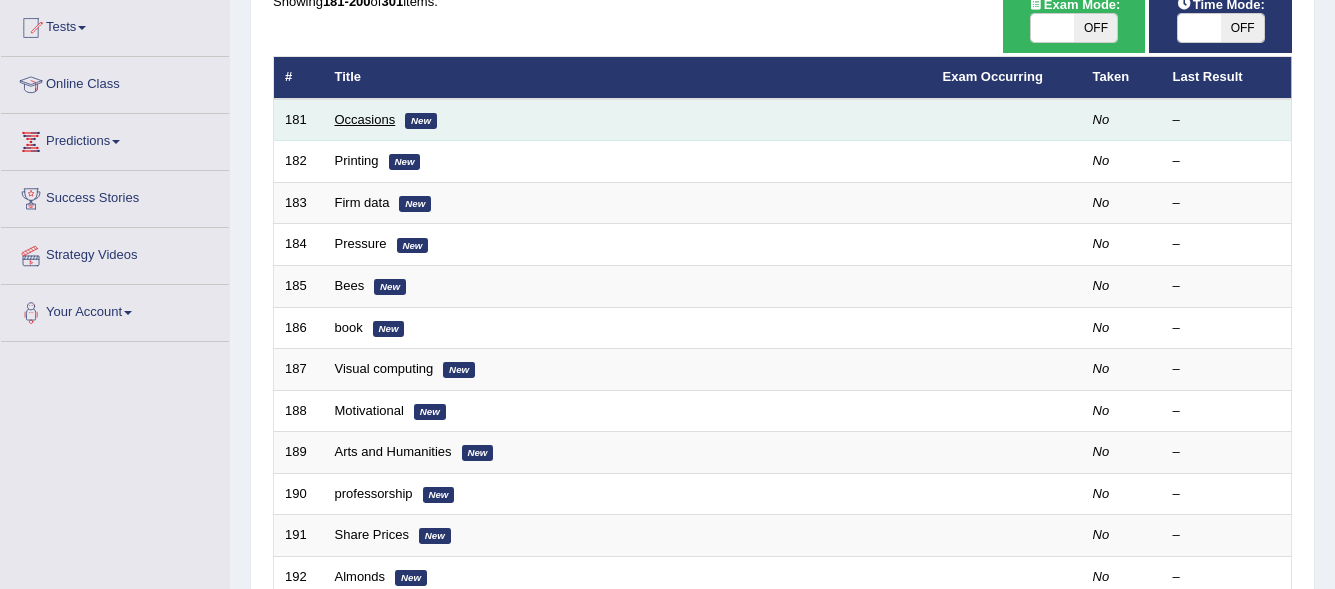 click on "Occasions" at bounding box center [365, 119] 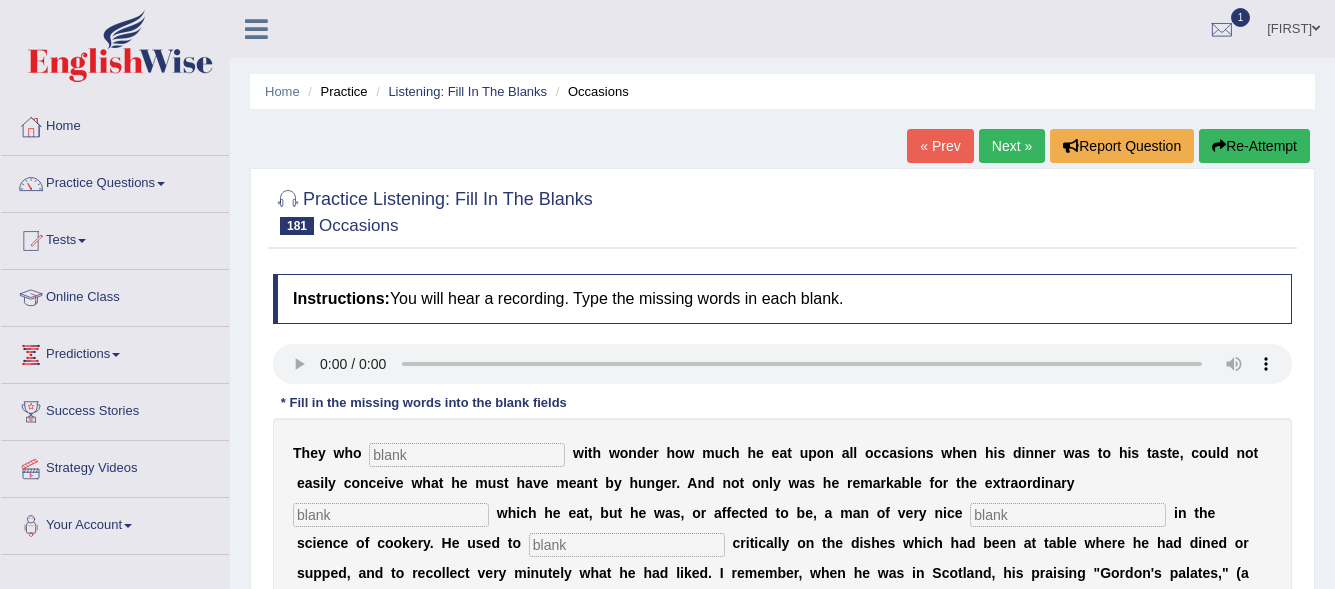 scroll, scrollTop: 0, scrollLeft: 0, axis: both 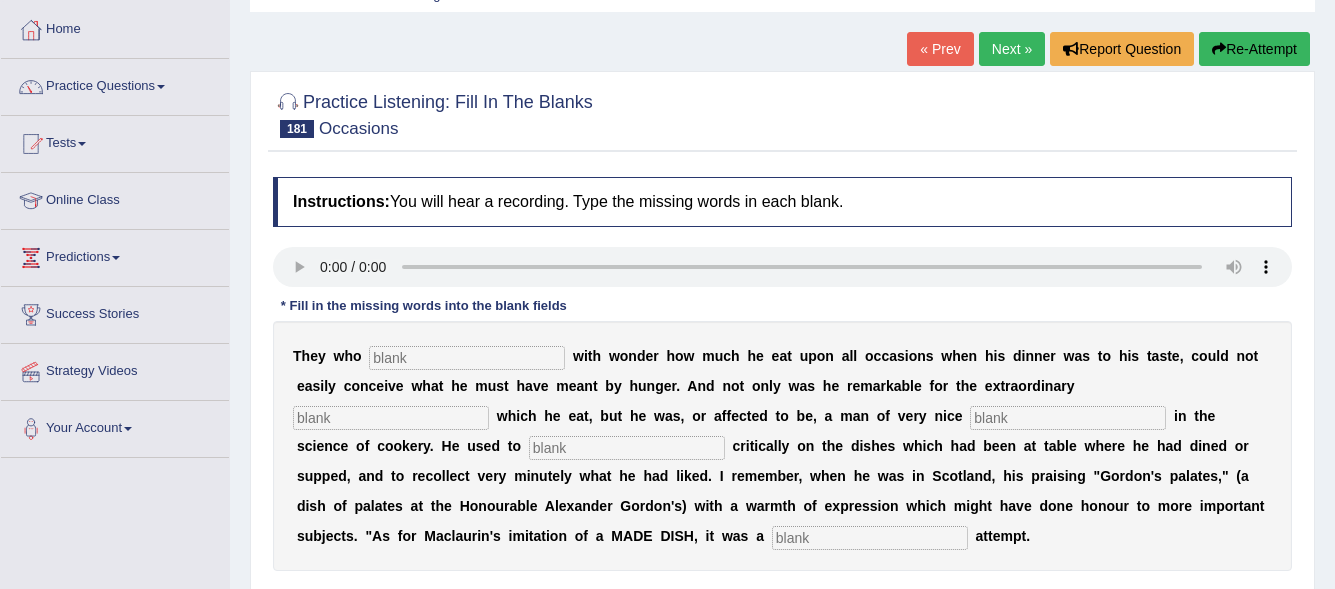 click at bounding box center [467, 358] 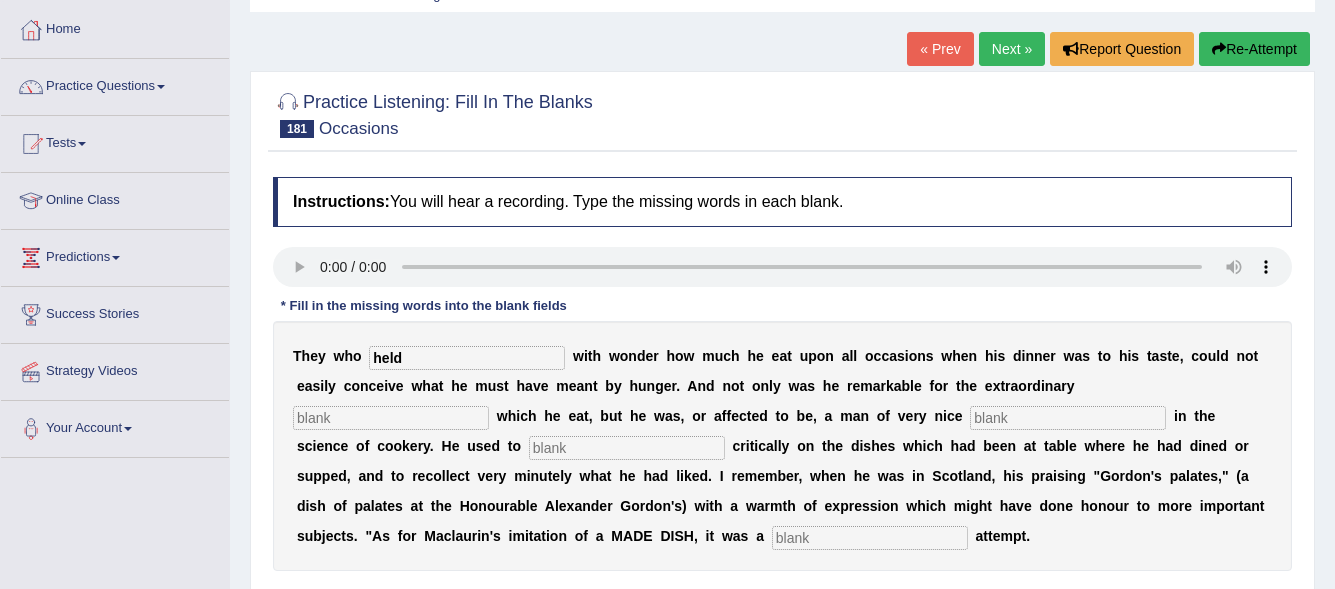 type on "held" 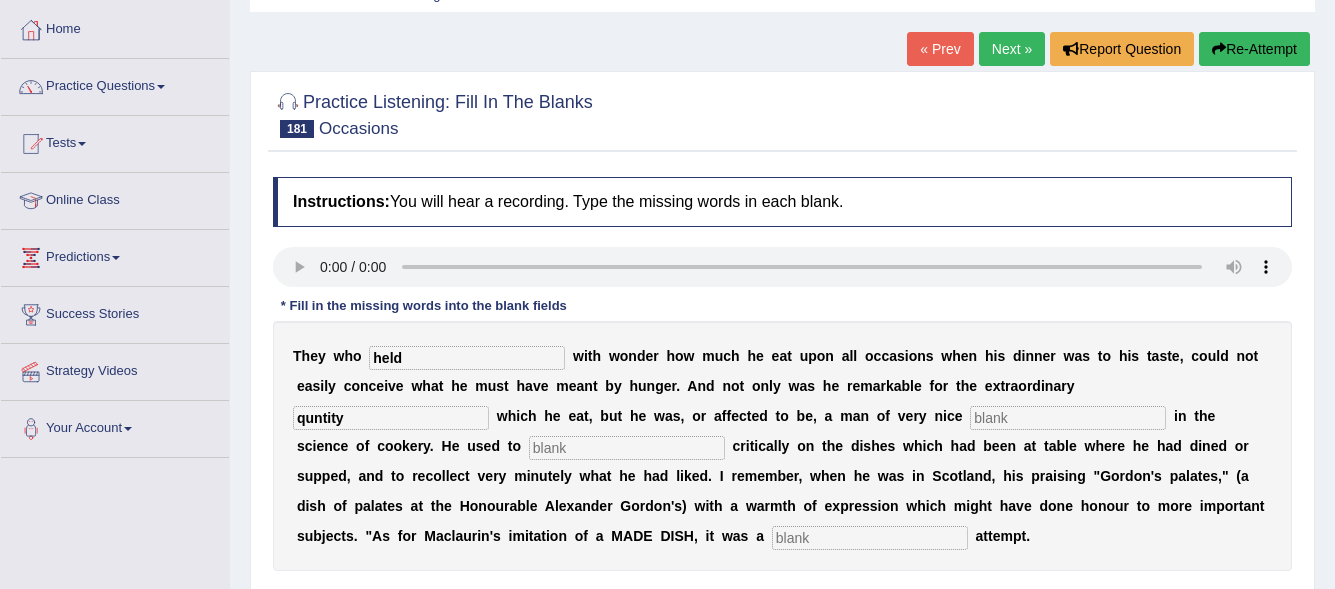 type on "quntity" 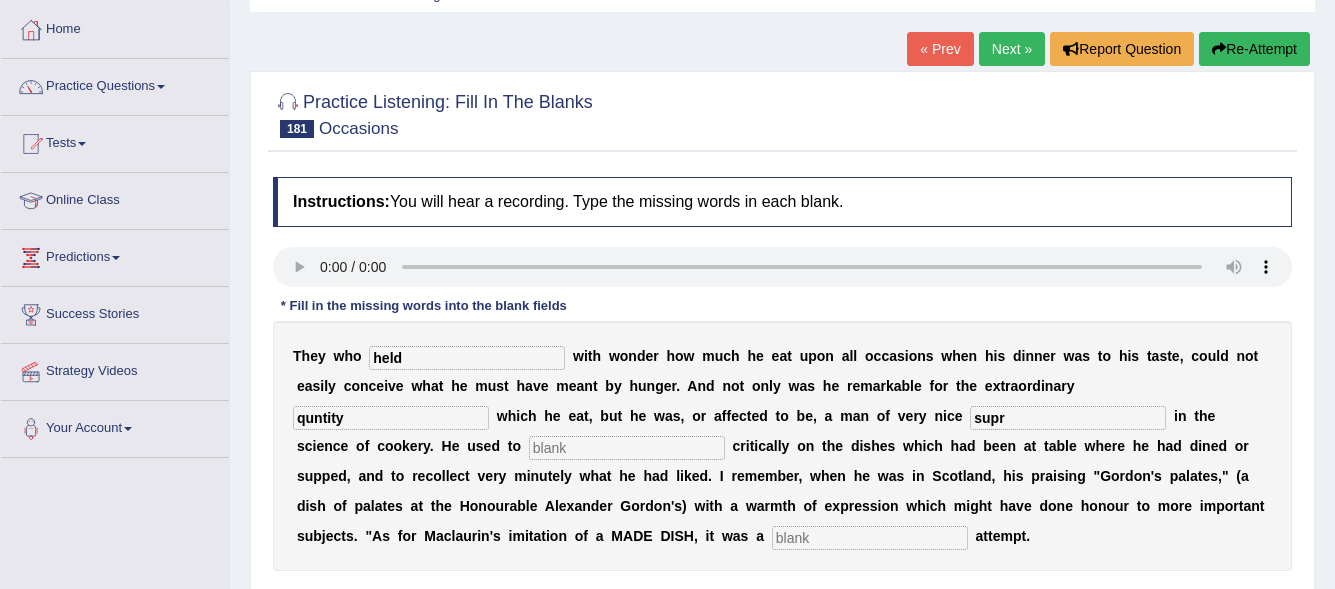 type on "supr" 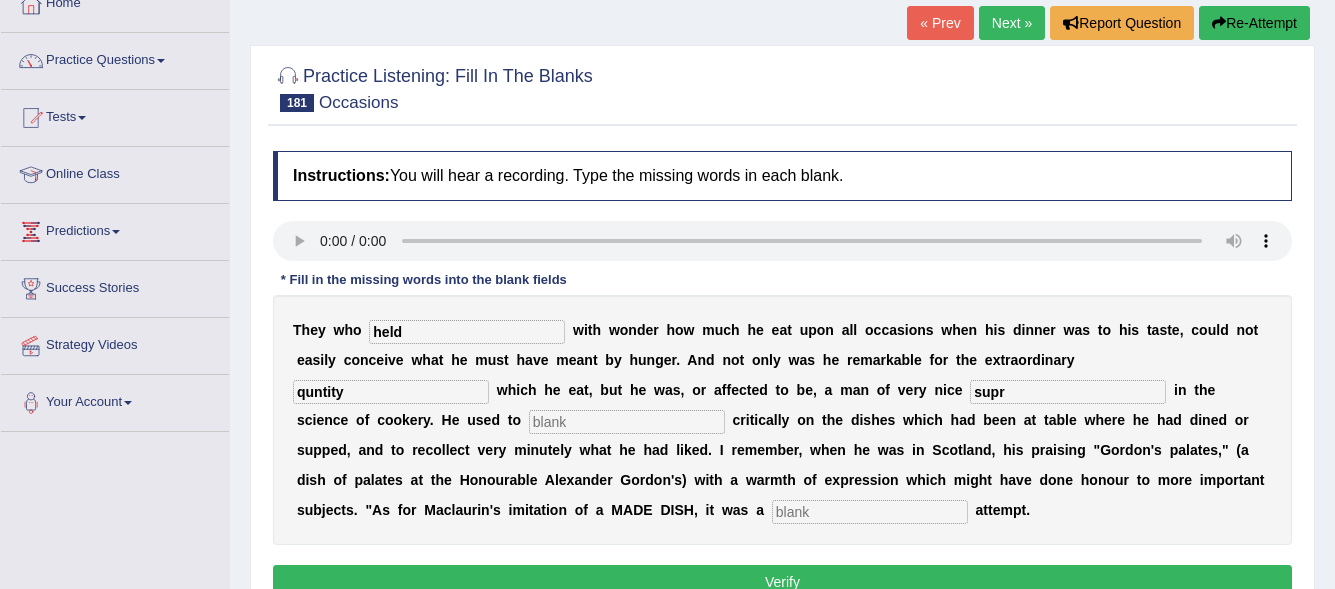 click on "quntity" at bounding box center (391, 392) 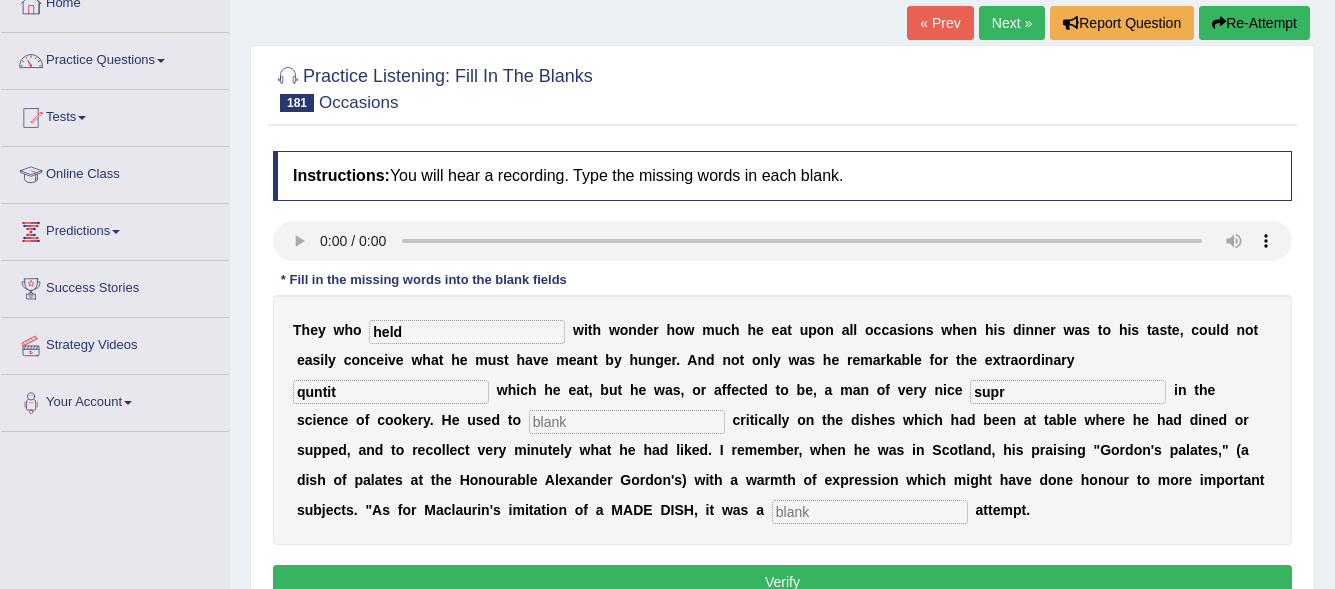 type on "quntity" 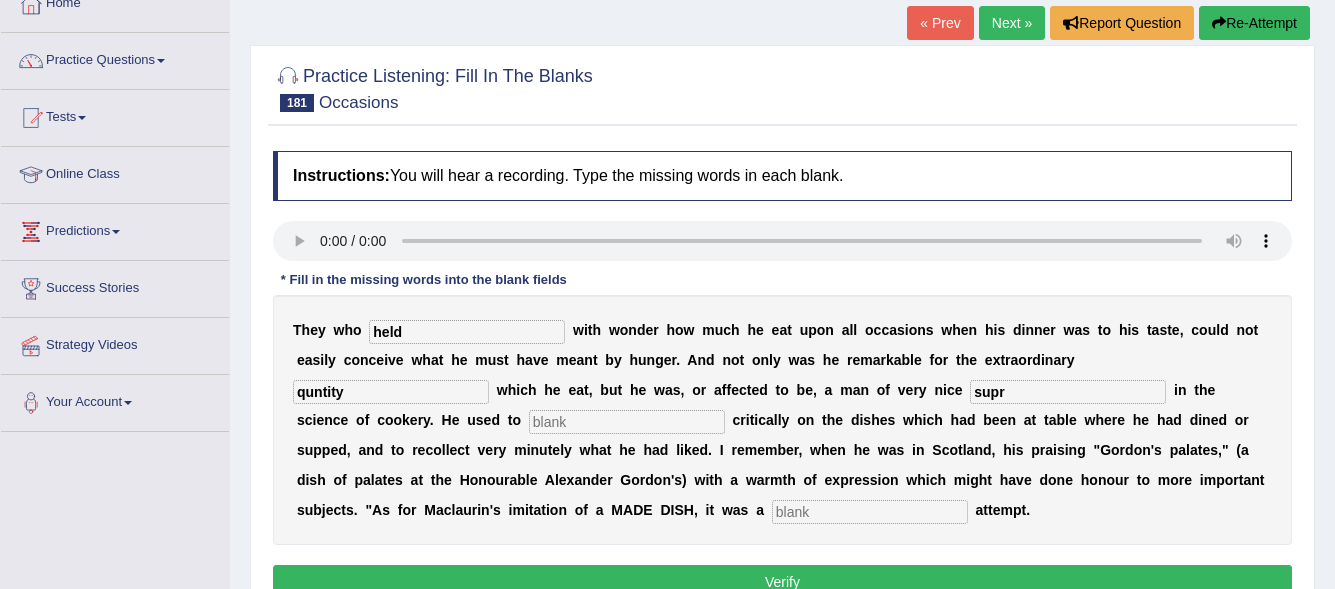 click on "held" at bounding box center [467, 332] 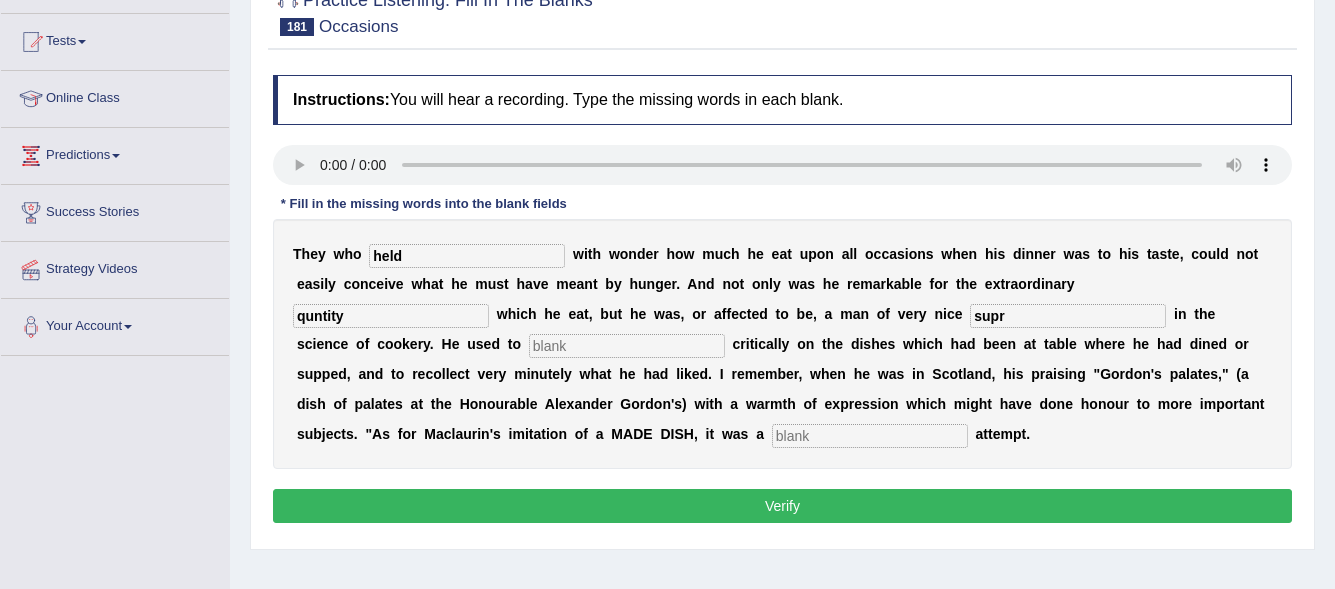scroll, scrollTop: 203, scrollLeft: 0, axis: vertical 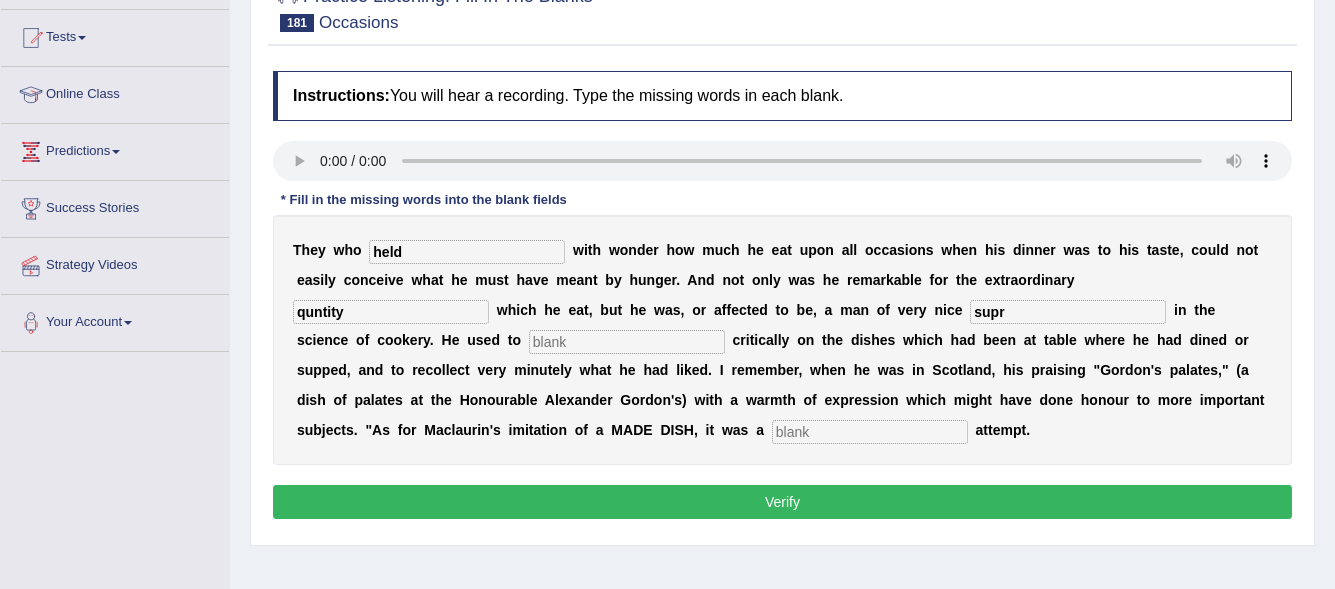 click on "Verify" at bounding box center [782, 502] 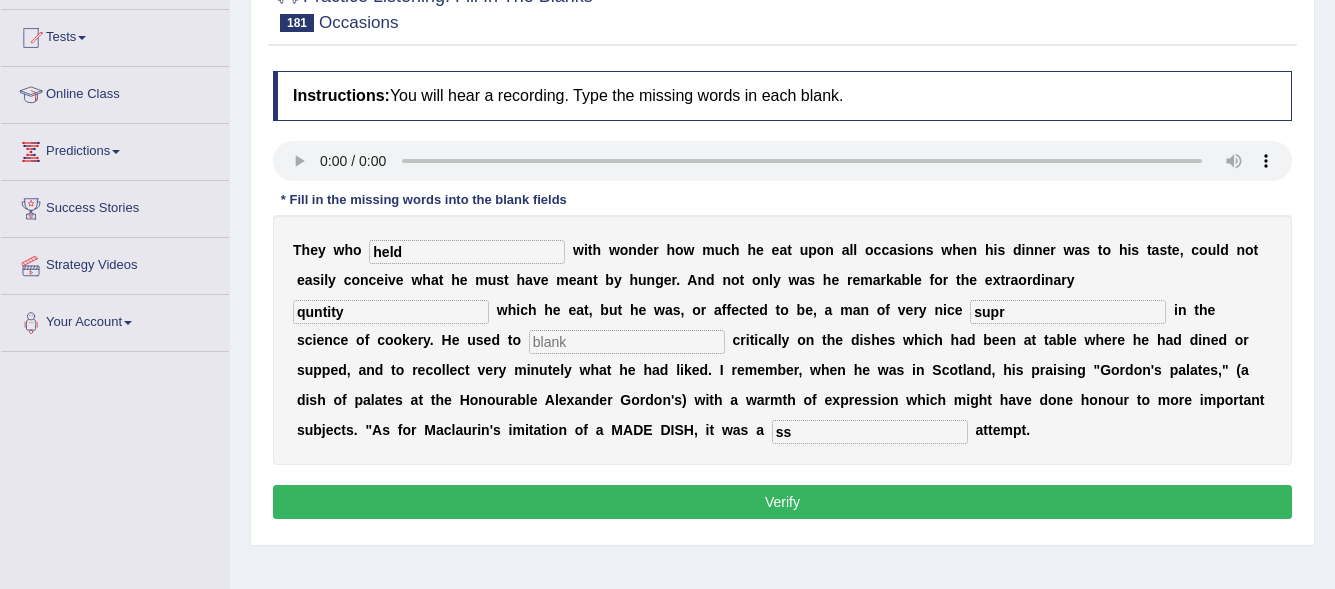 type on "ss" 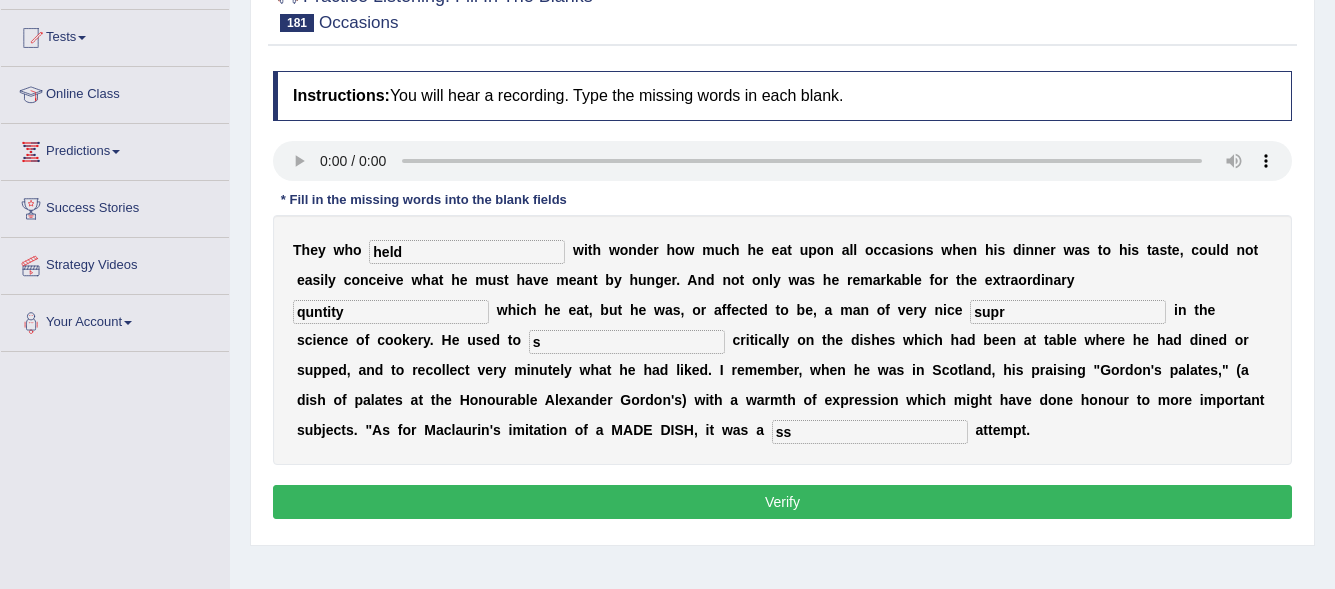 type on "s" 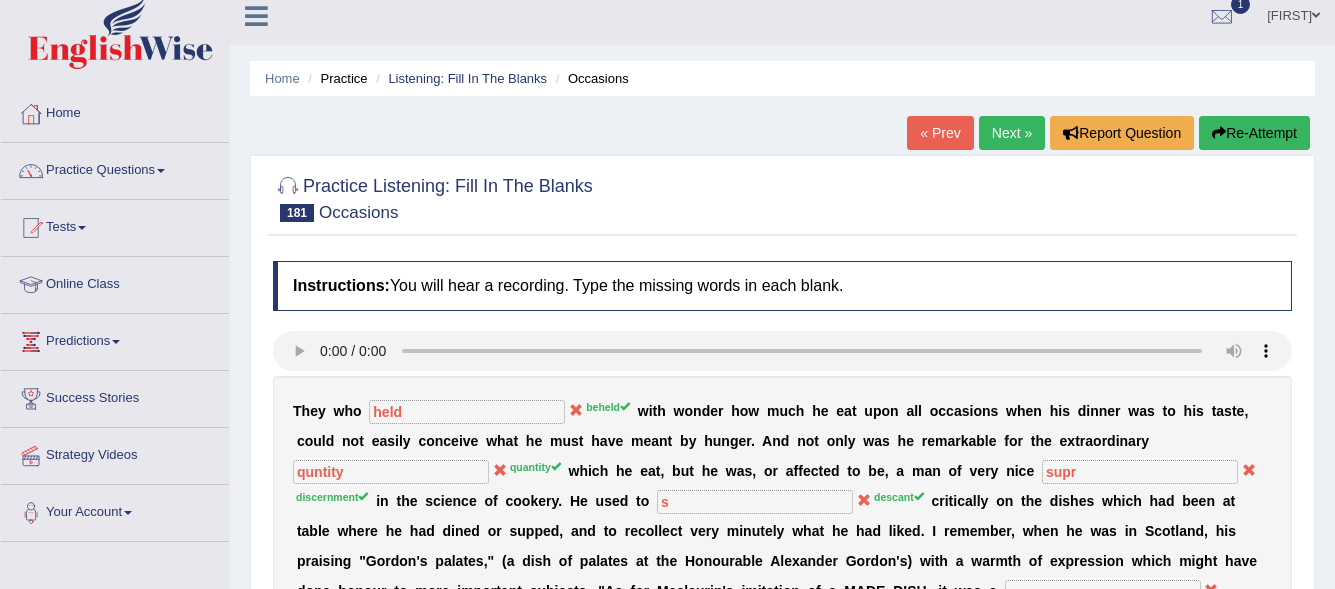 scroll, scrollTop: 0, scrollLeft: 0, axis: both 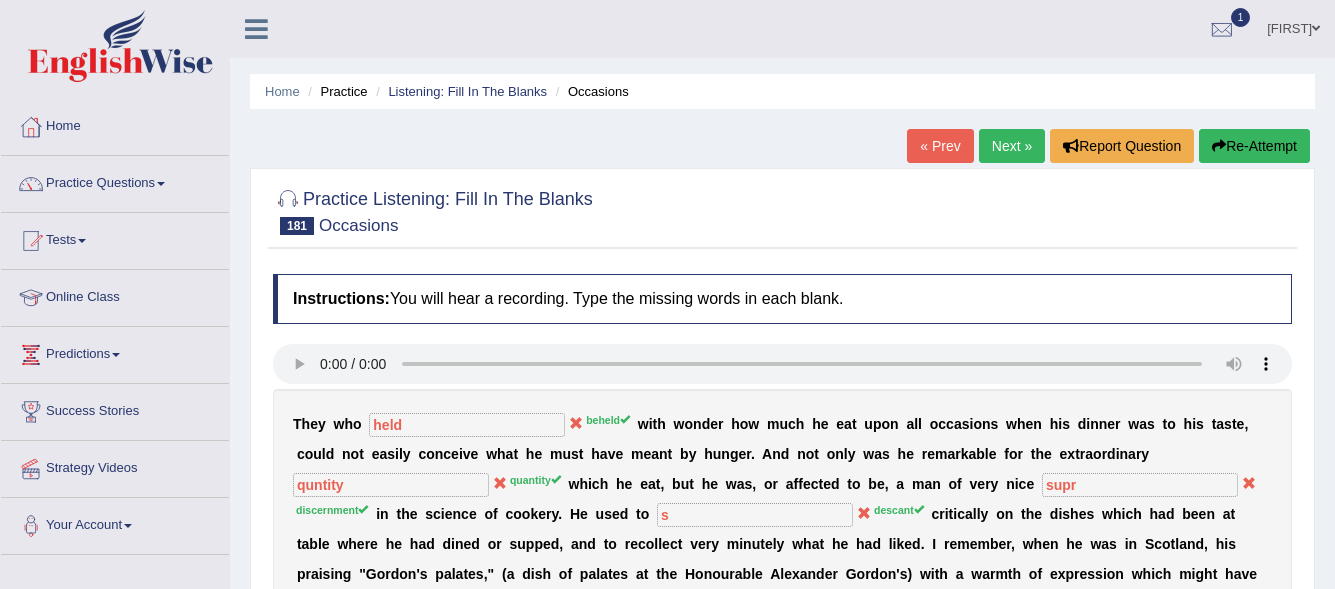 click on "Next »" at bounding box center (1012, 146) 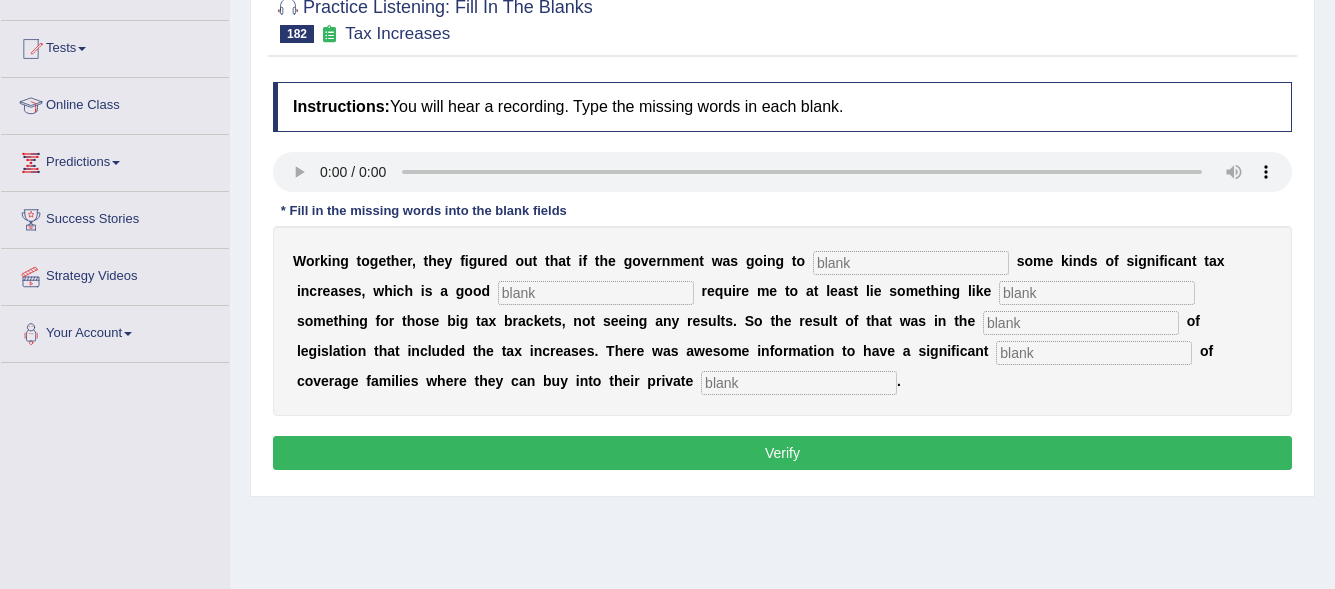 scroll, scrollTop: 192, scrollLeft: 0, axis: vertical 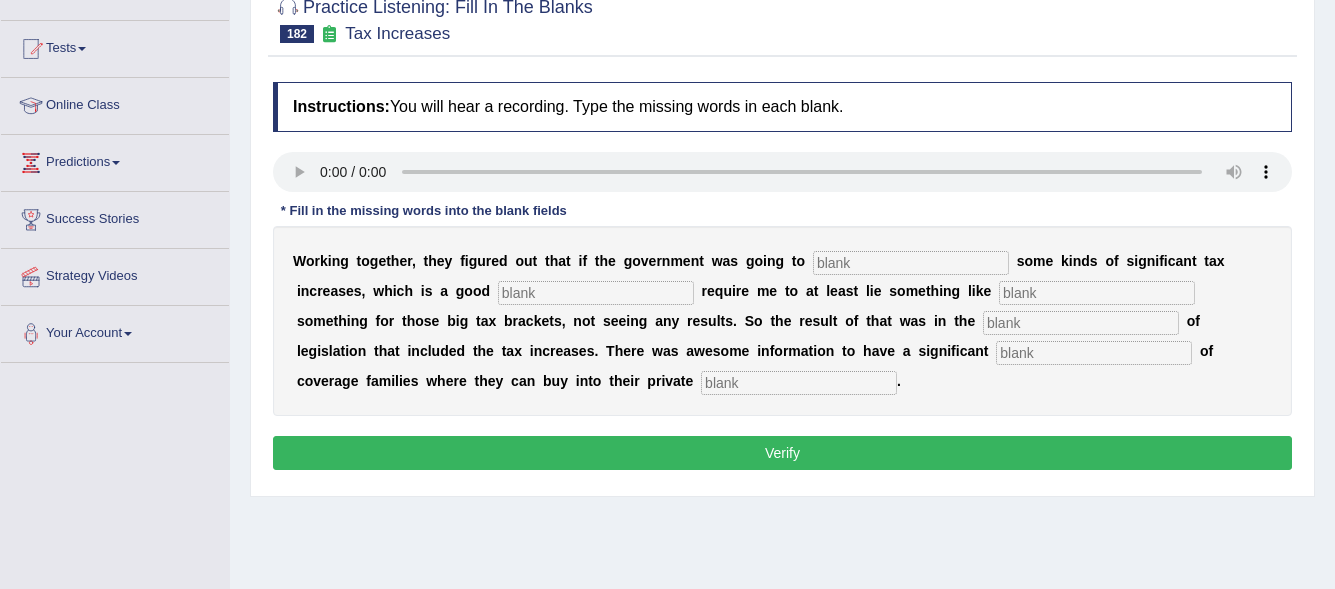 click on "W o r k i n g    t o g e t h e r ,    t h e y    f i g u r e d    o u t    t h a t    i f    t h e    g o v e r n m e n t    w a s    g o i n g    t o       s o m e    k i n d s    o f    s i g n i f i c a n t    t a x    i n c r e a s e s ,    w h i c h    i s    a    g o o d       r e q u i r e    m e    t o    a t    l e a s t    l i e    s o m e t h i n g    l i k e       s o m e t h i n g    f o r    t h o s e    b i g    t a x    b r a c k e t s ,    n o t    s e e i n g    a n y    r e s u l t s .    S o    t h e    r e s u l t    o f    t h a t    w a s    i n    t h e       o f    l e g i s l a t i o n    t h a t    i n c l u d e d    t h e    t a x    i n c r e a s e s .    T h e r e    w a s    a w e s o m e    i n f o r m a t i o n    t o    h a v e    a    s i g n i f i c a n t       o f    c o v e r a g e    f a m i l i e s    w h e r e    t h e y    c a n    b u y    i n t o    t h e i r    p r i v a t e    ." at bounding box center (782, 321) 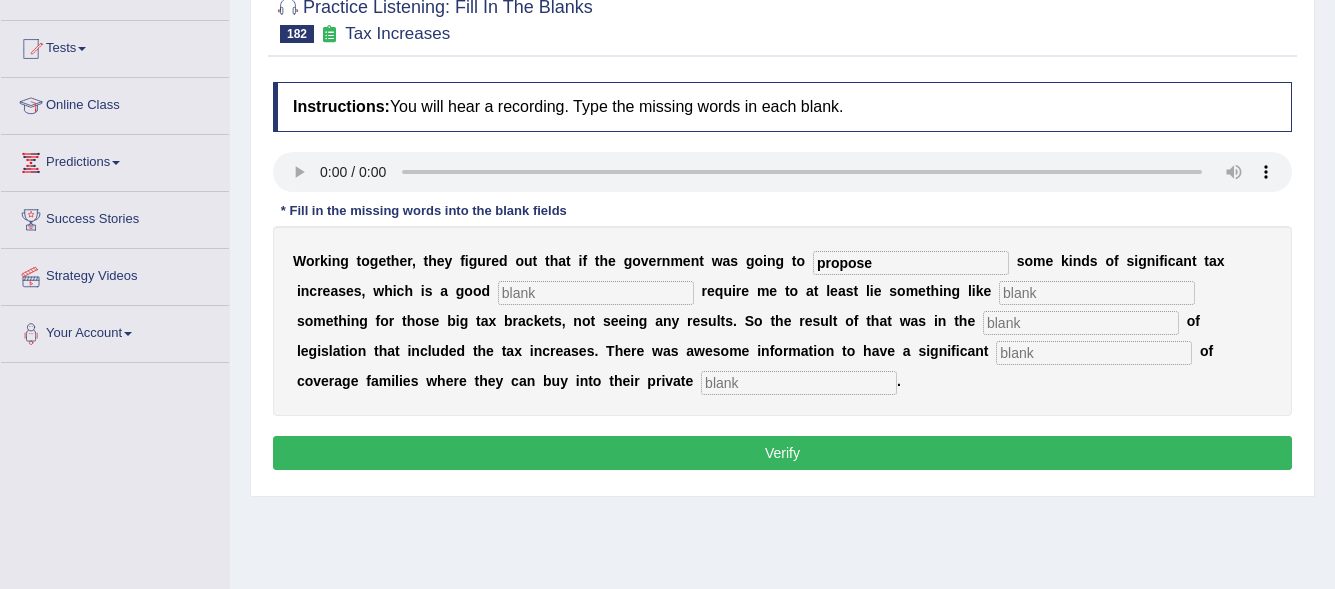 type on "propose" 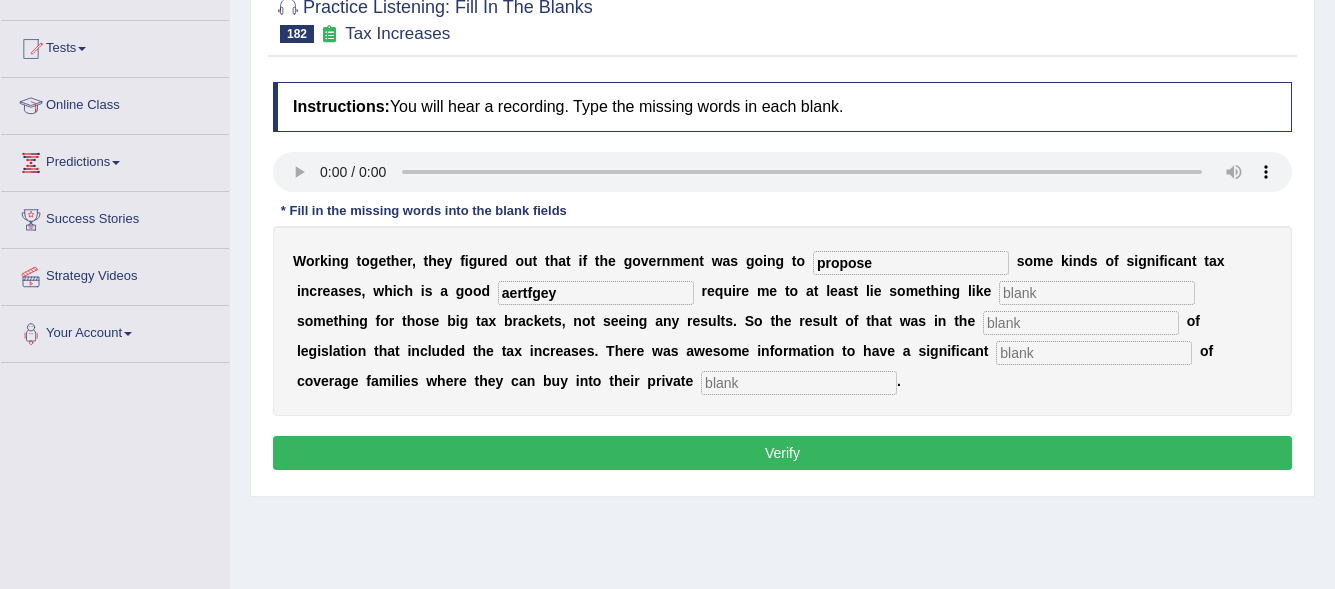 type on "aertfgey" 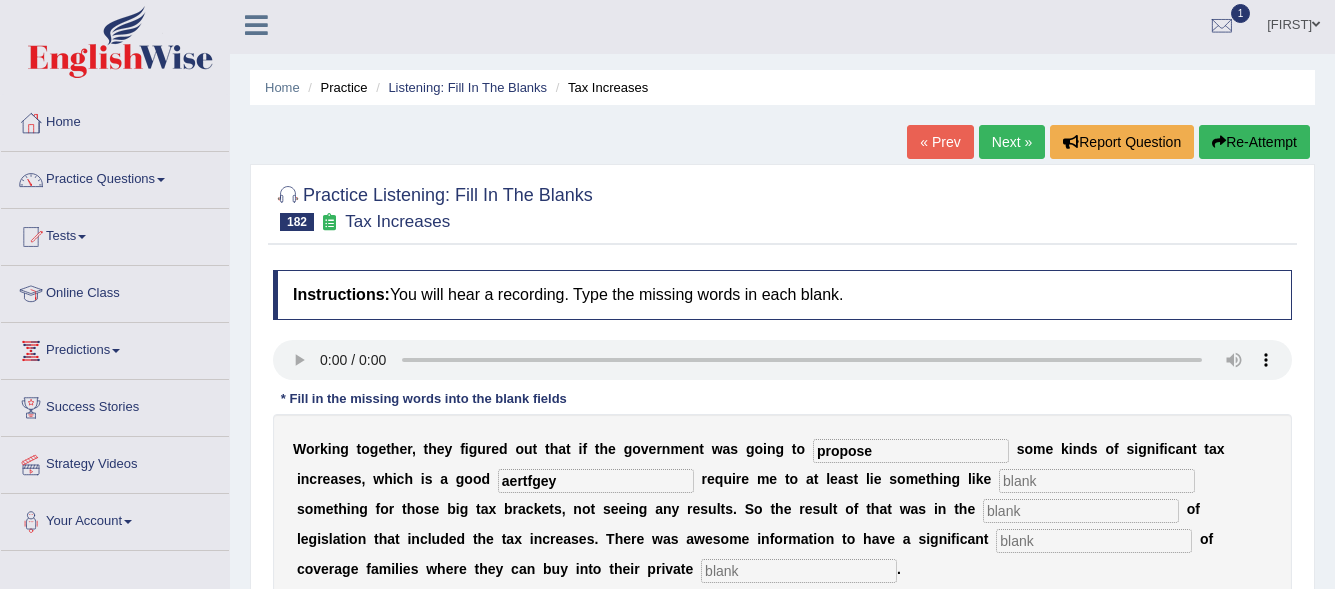 scroll, scrollTop: 0, scrollLeft: 0, axis: both 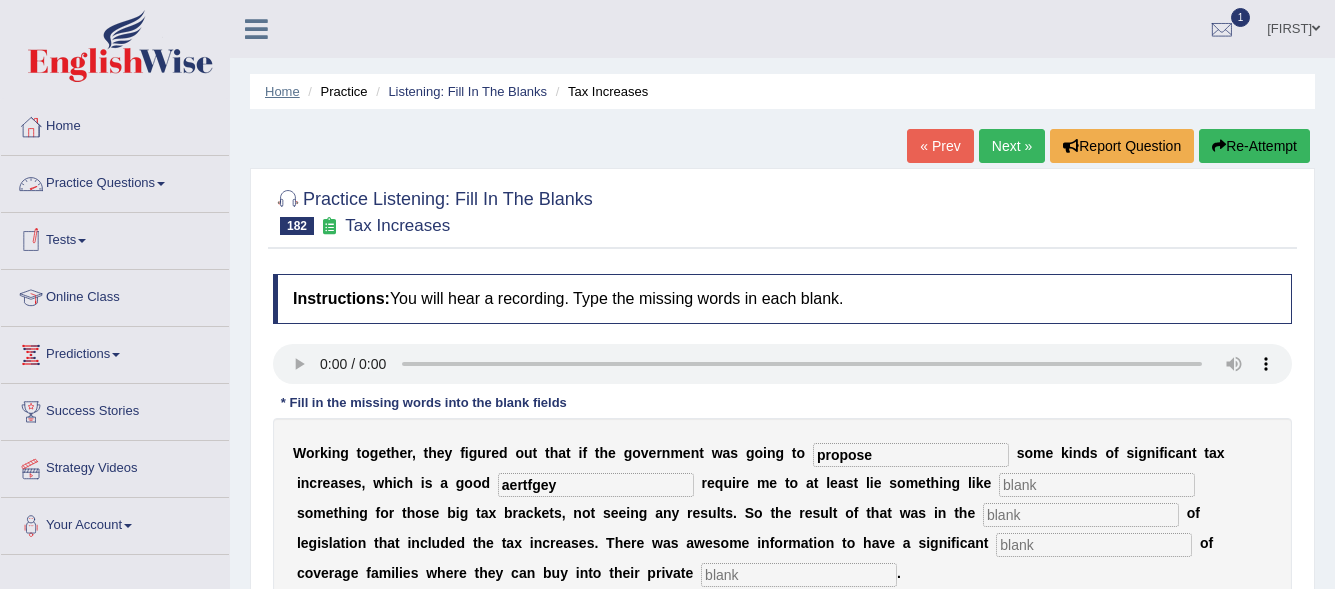 click on "Home" at bounding box center (282, 91) 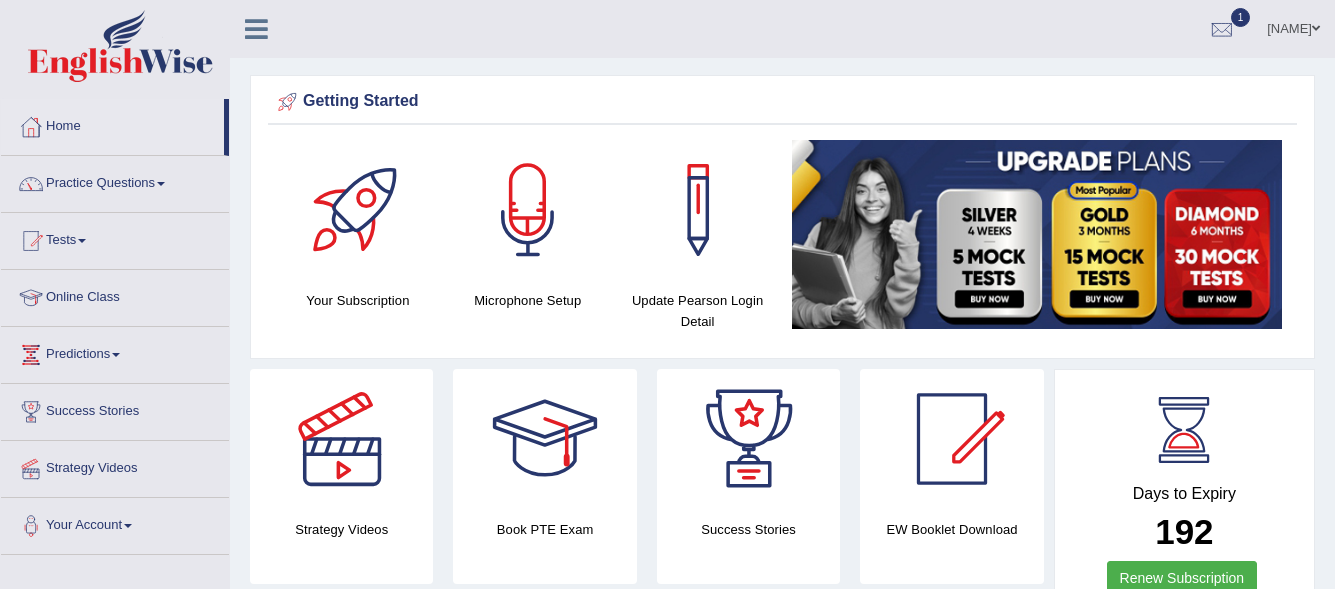 scroll, scrollTop: 0, scrollLeft: 0, axis: both 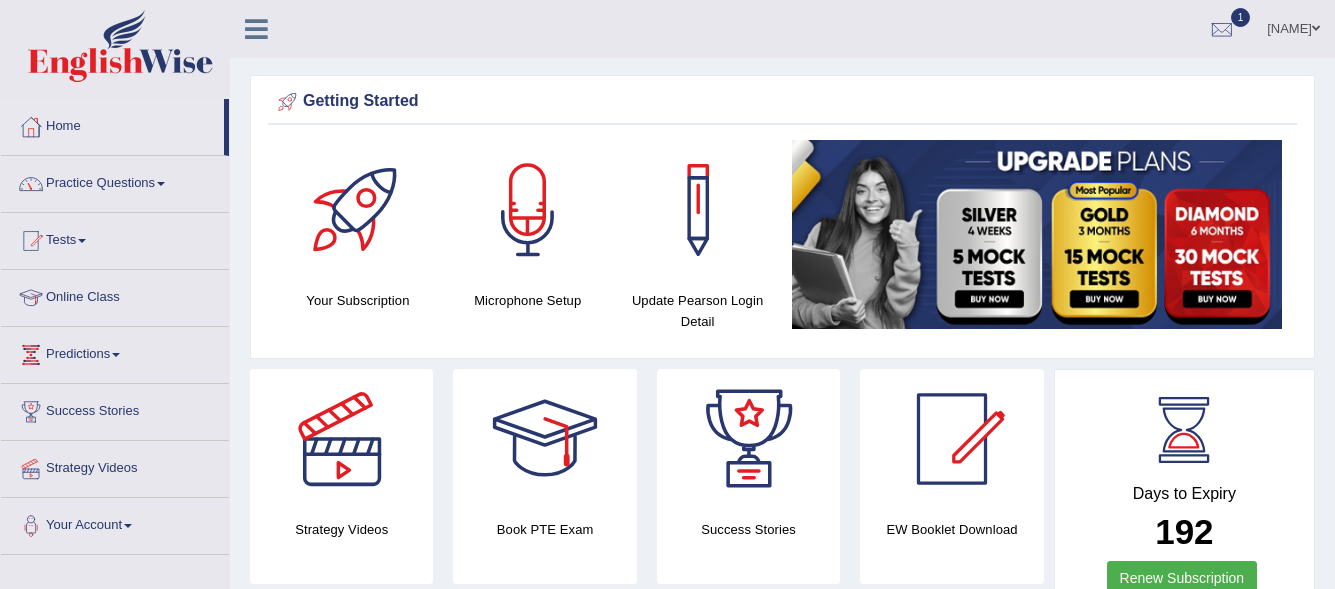 click on "Practice Questions" at bounding box center (115, 181) 